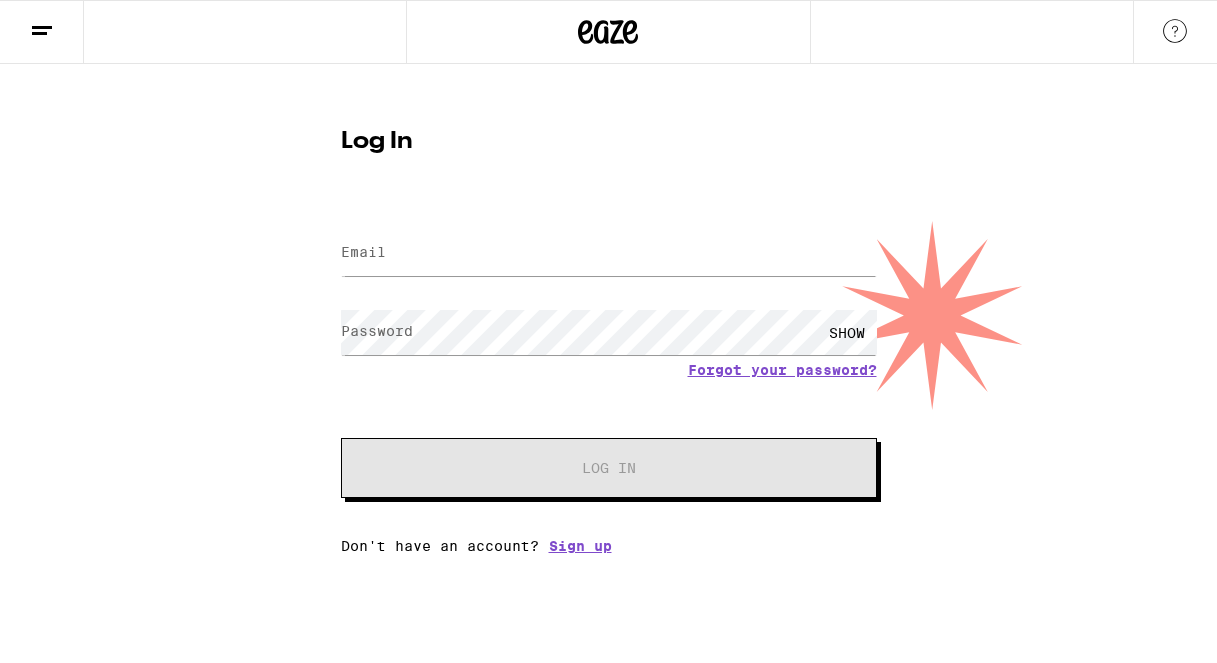 scroll, scrollTop: 0, scrollLeft: 0, axis: both 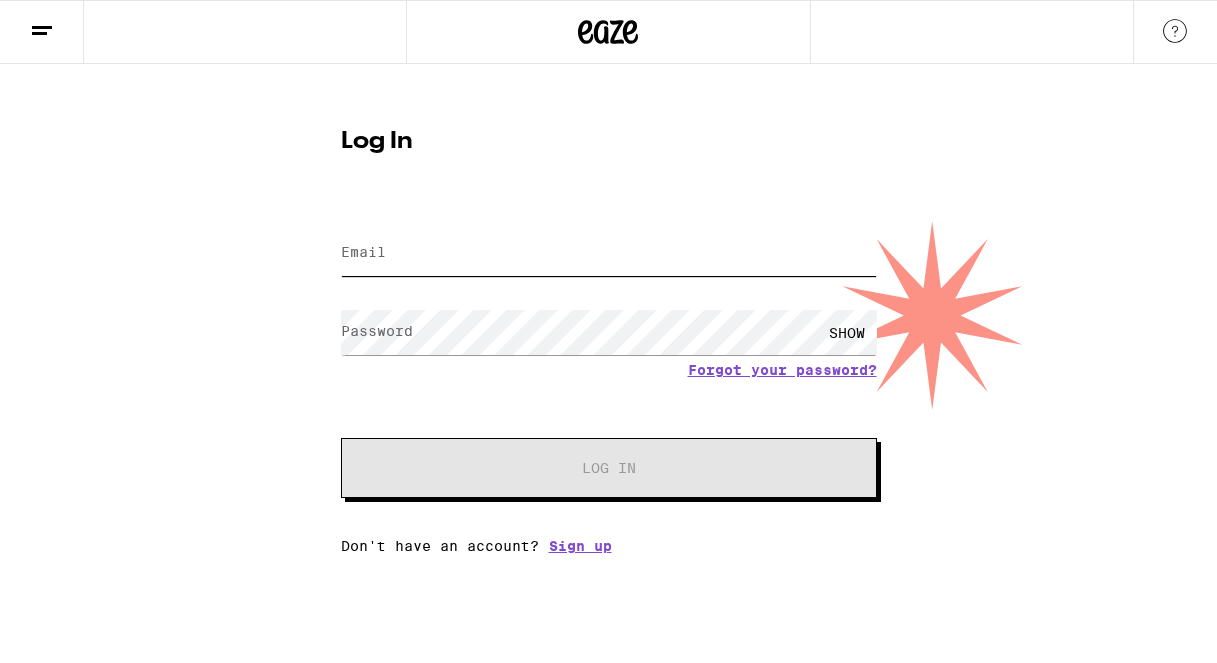 type on "[EMAIL_ADDRESS][DOMAIN_NAME]" 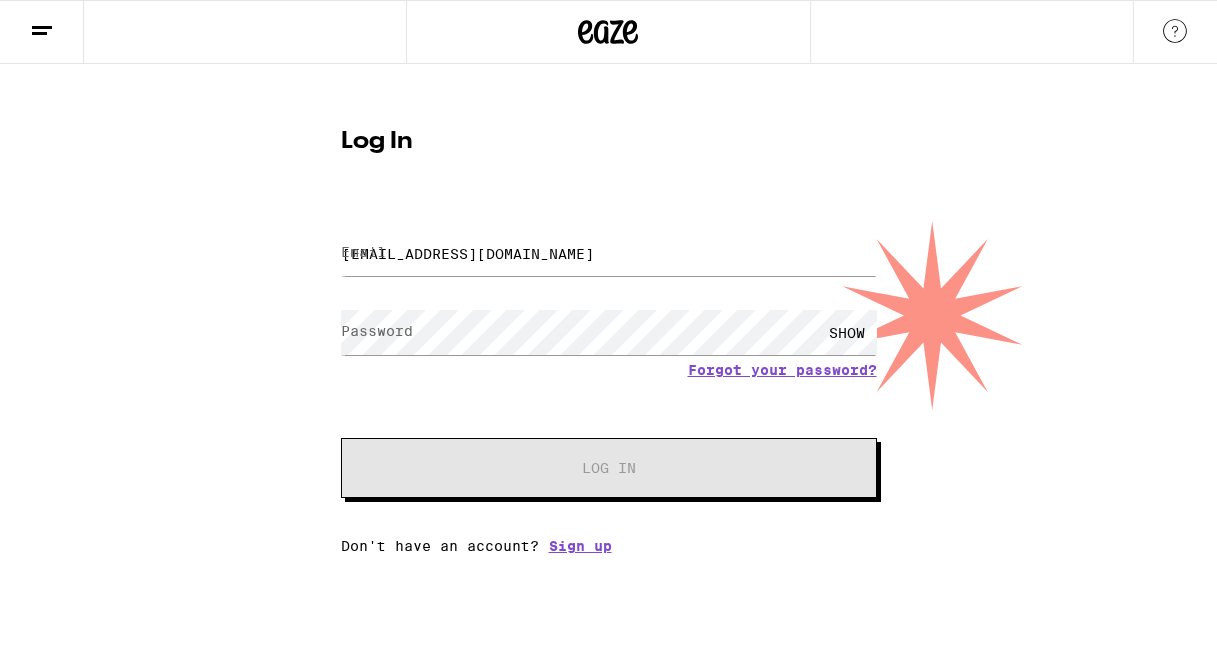 click on "Email Email [EMAIL_ADDRESS][DOMAIN_NAME] Password Password SHOW Forgot your password? Log In" at bounding box center (609, 351) 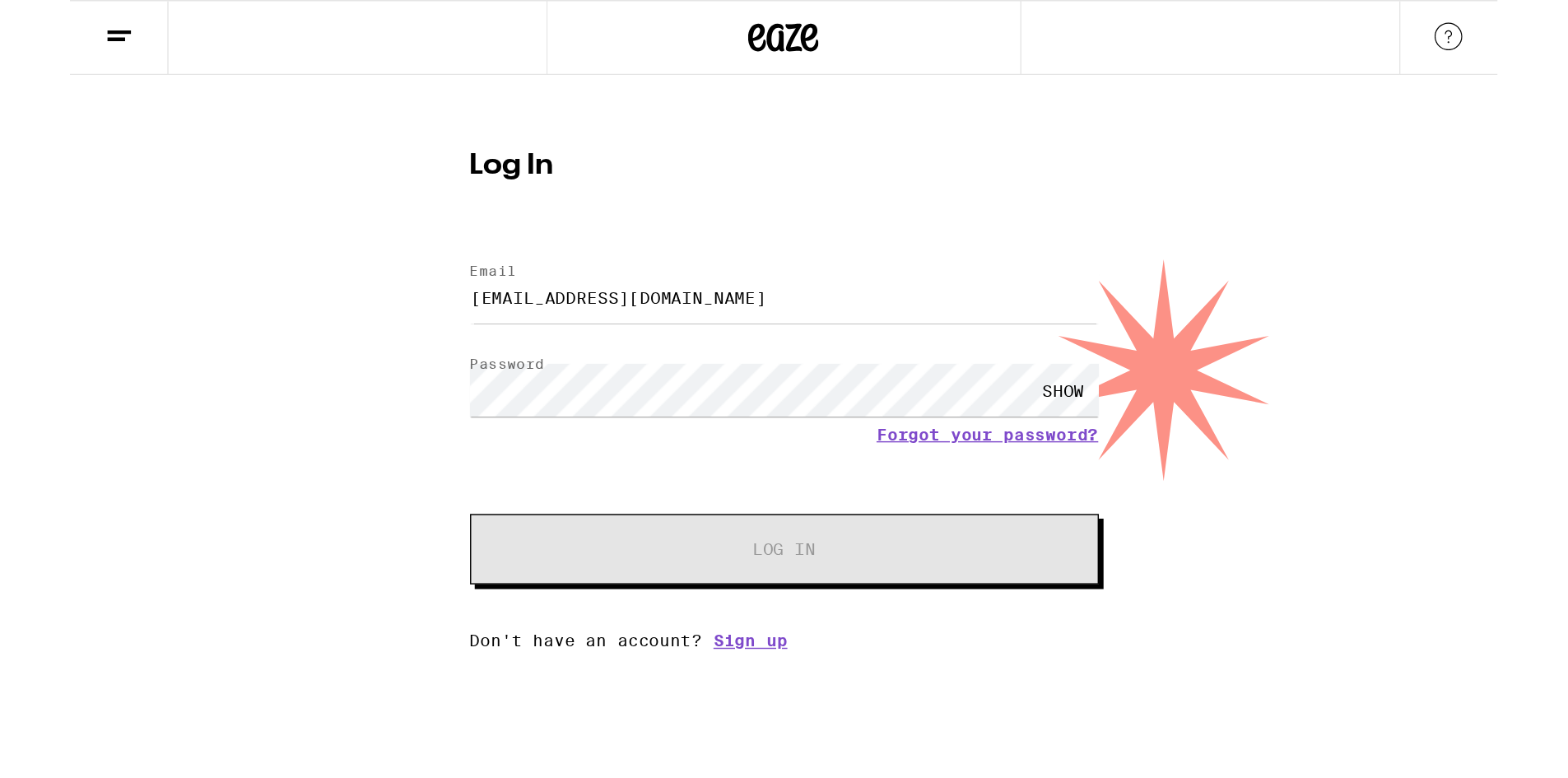 scroll, scrollTop: 0, scrollLeft: 0, axis: both 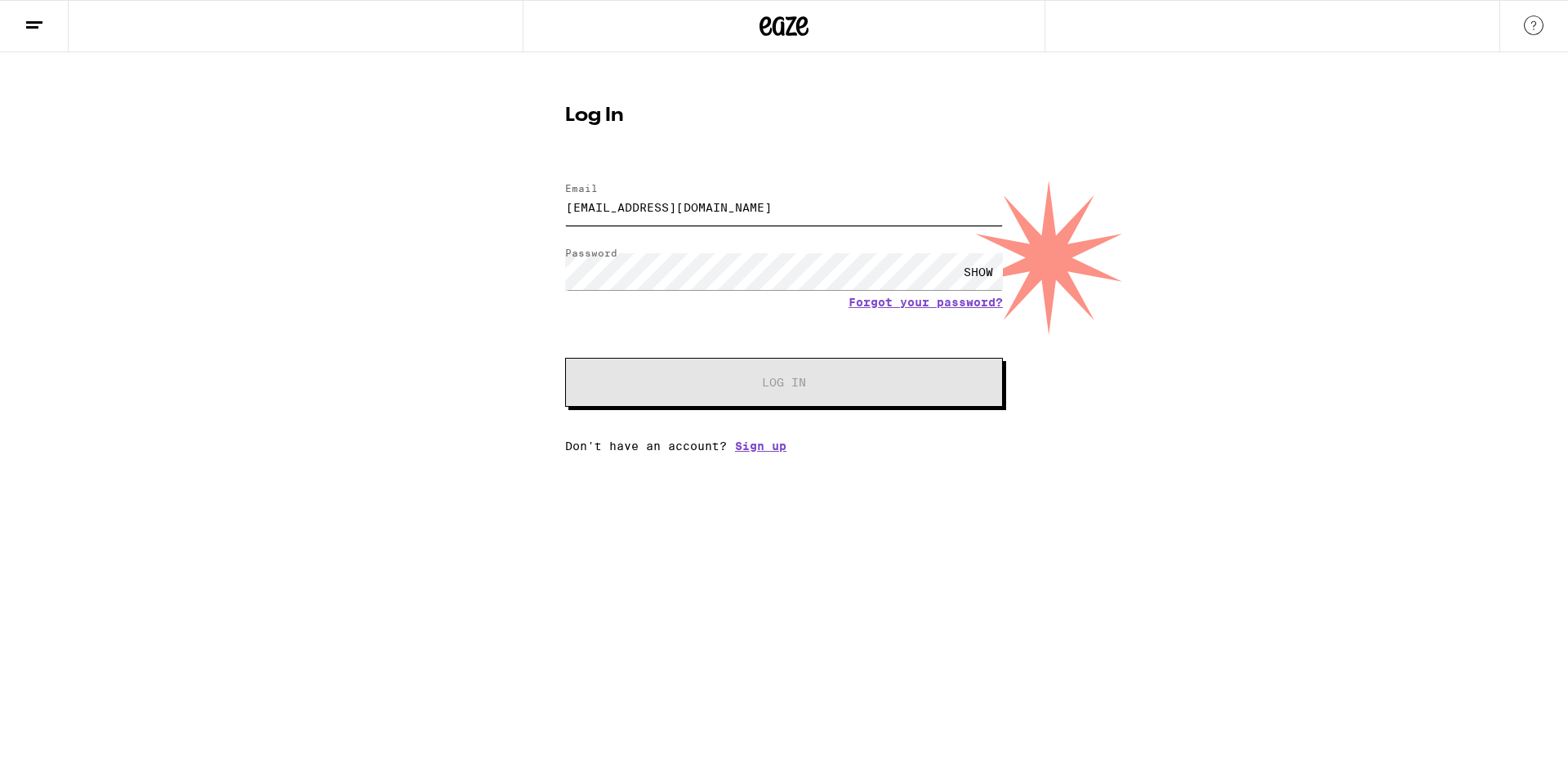 click on "[EMAIL_ADDRESS][DOMAIN_NAME]" at bounding box center [784, 207] 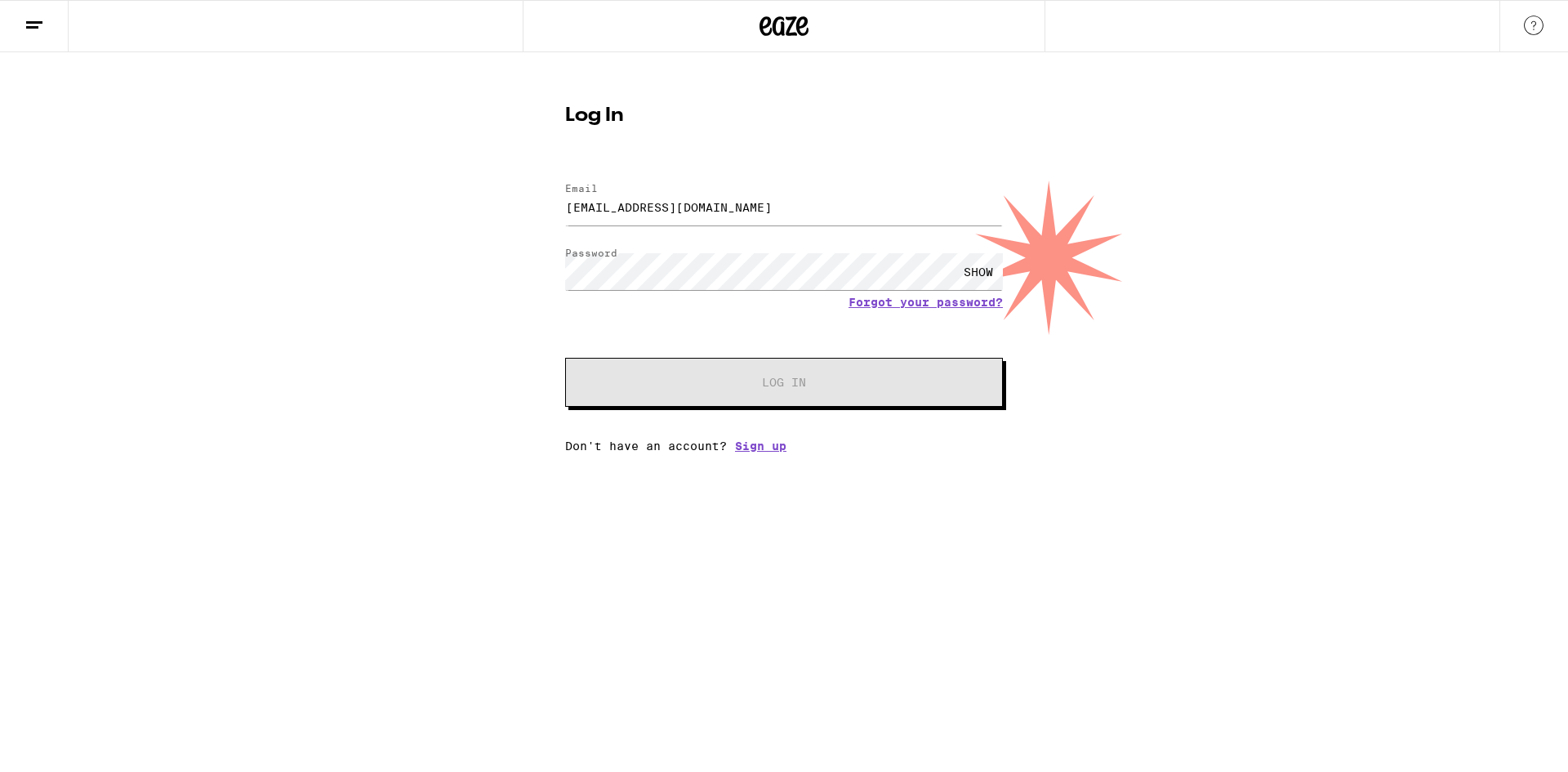 click on "Email Email [EMAIL_ADDRESS][DOMAIN_NAME] Password Password SHOW Forgot your password? Log In Don't have an account? Sign up" at bounding box center [784, 310] 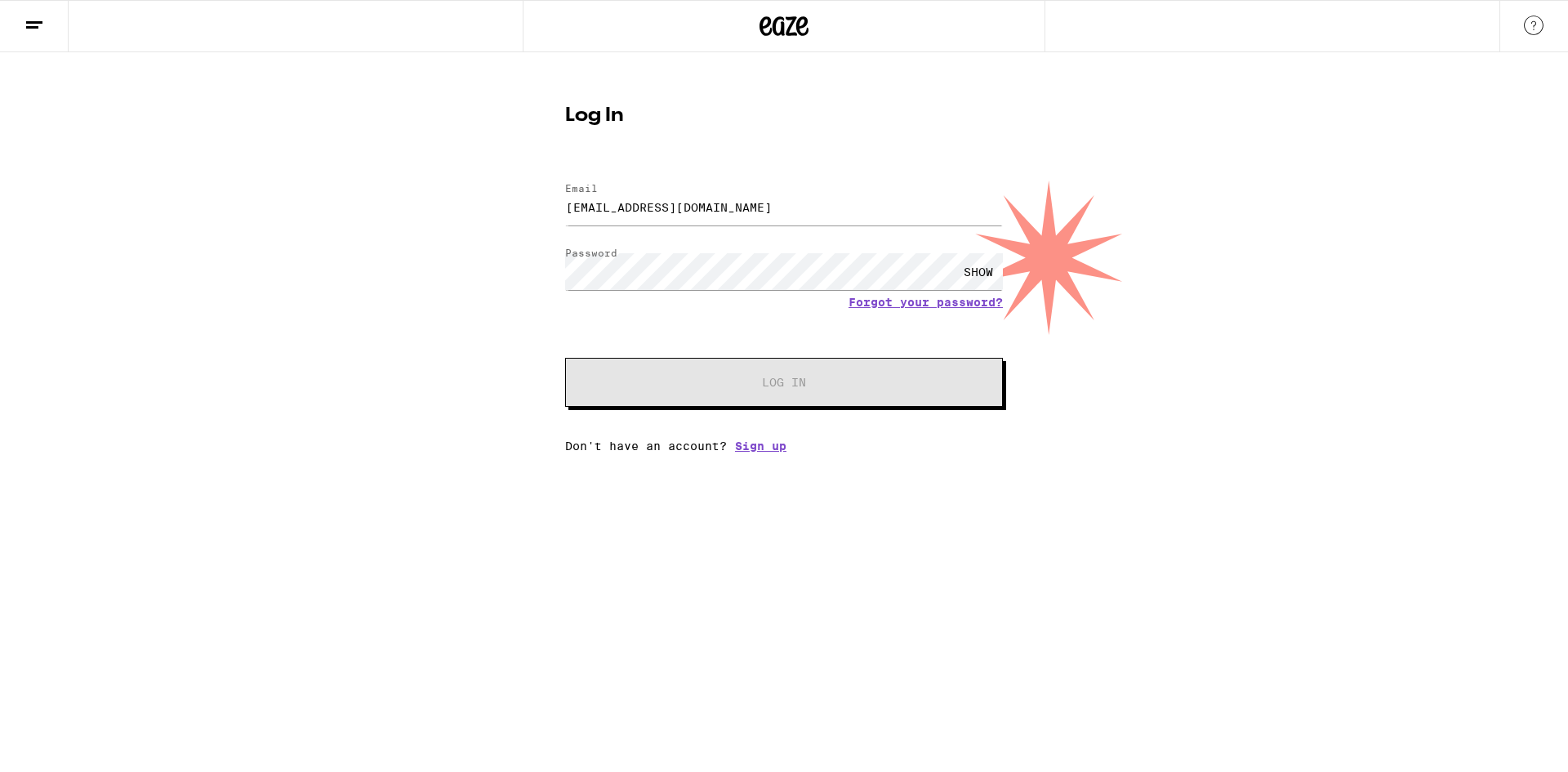 click on "SHOW" at bounding box center (978, 271) 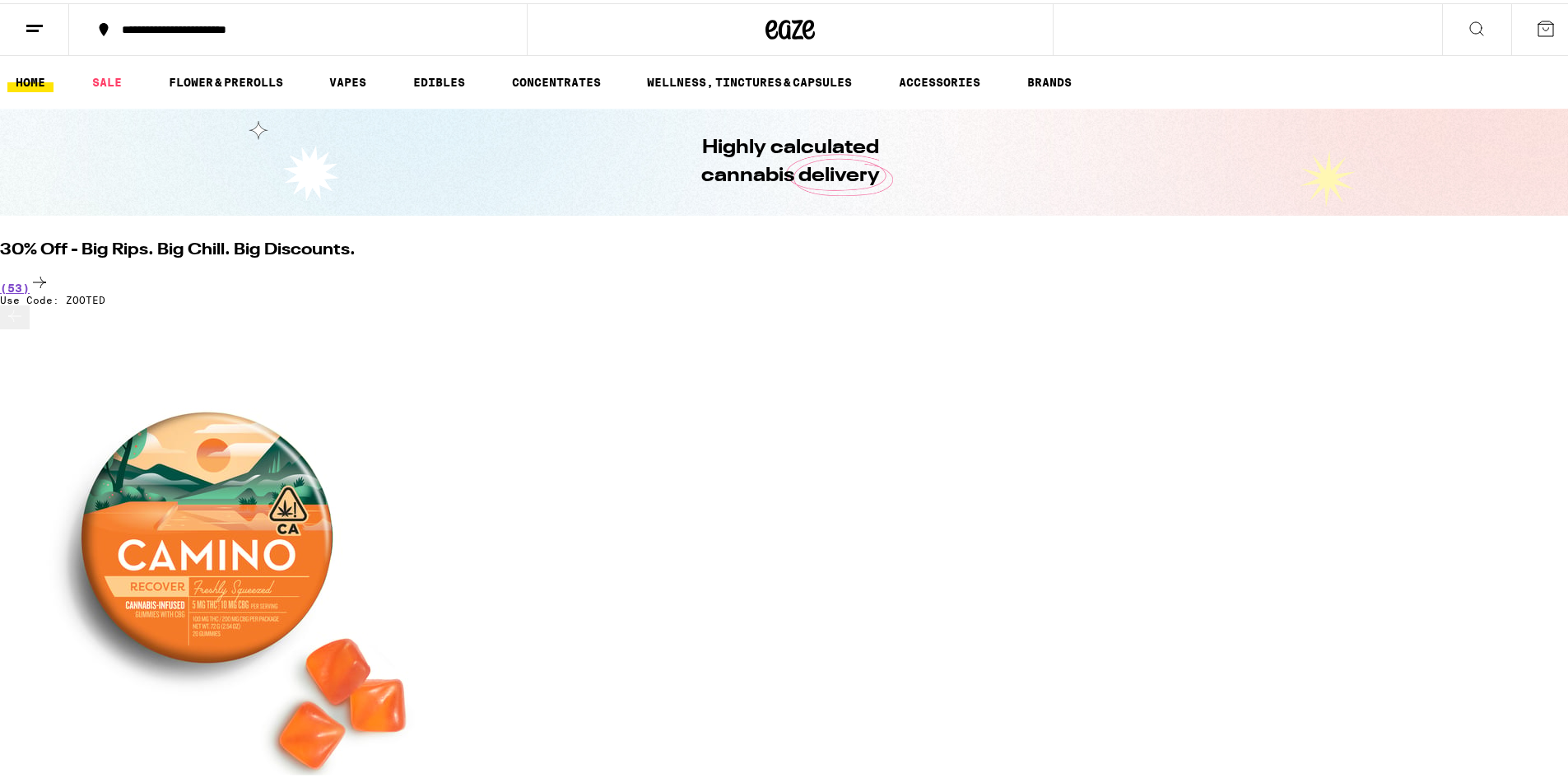 scroll, scrollTop: 0, scrollLeft: 0, axis: both 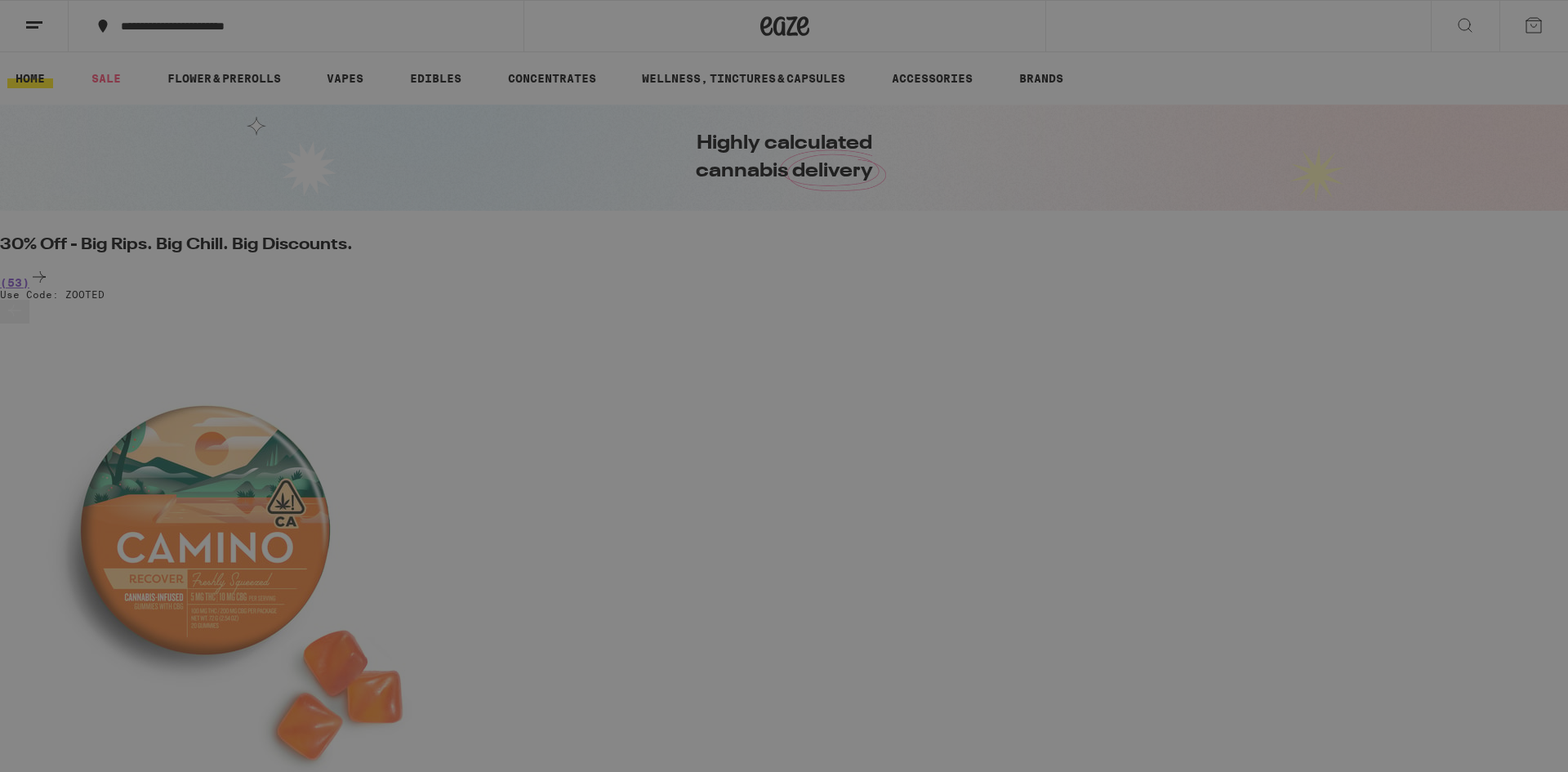 click on "Log In" at bounding box center [60, 56] 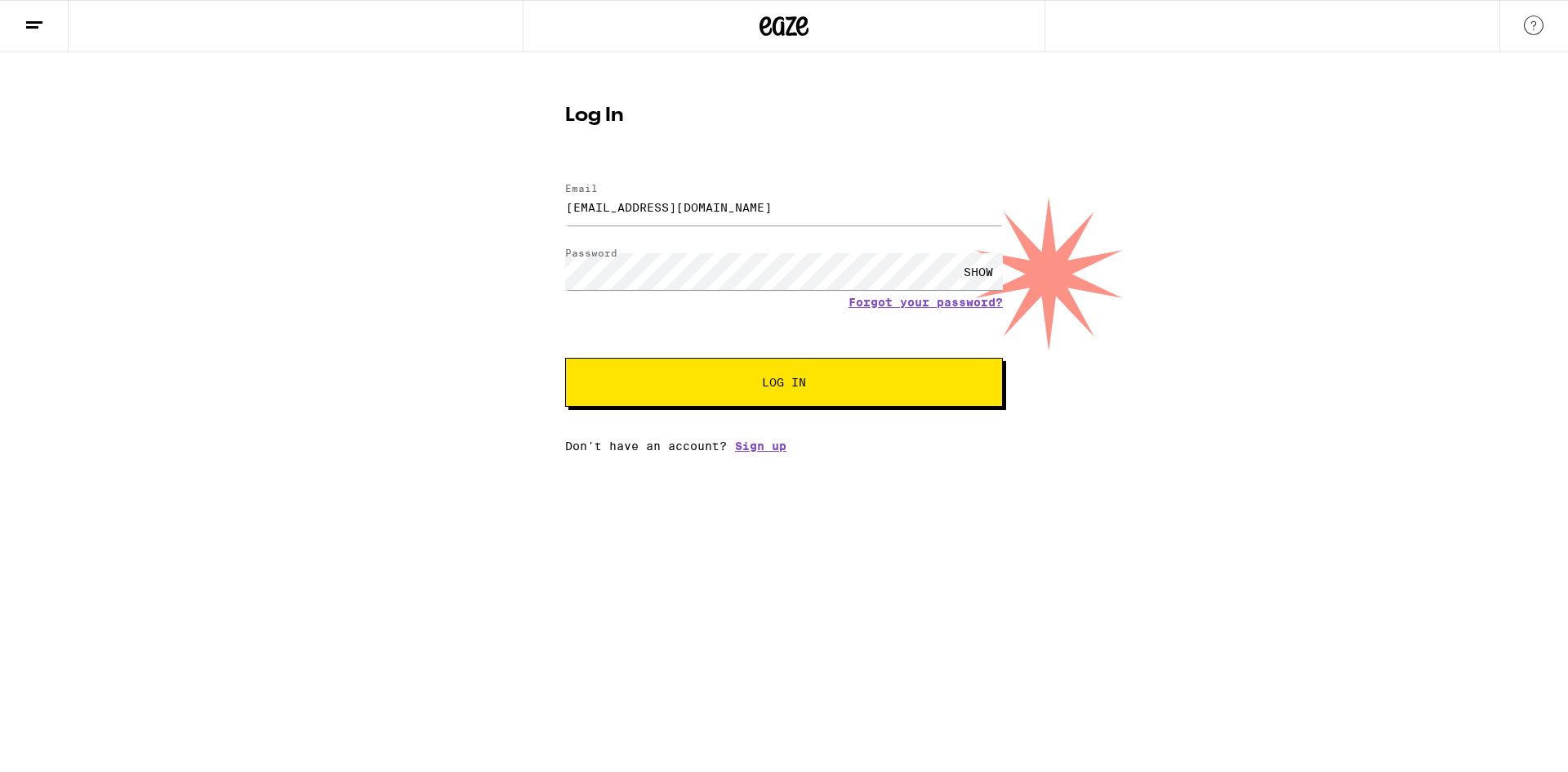 click on "Log In" at bounding box center (784, 382) 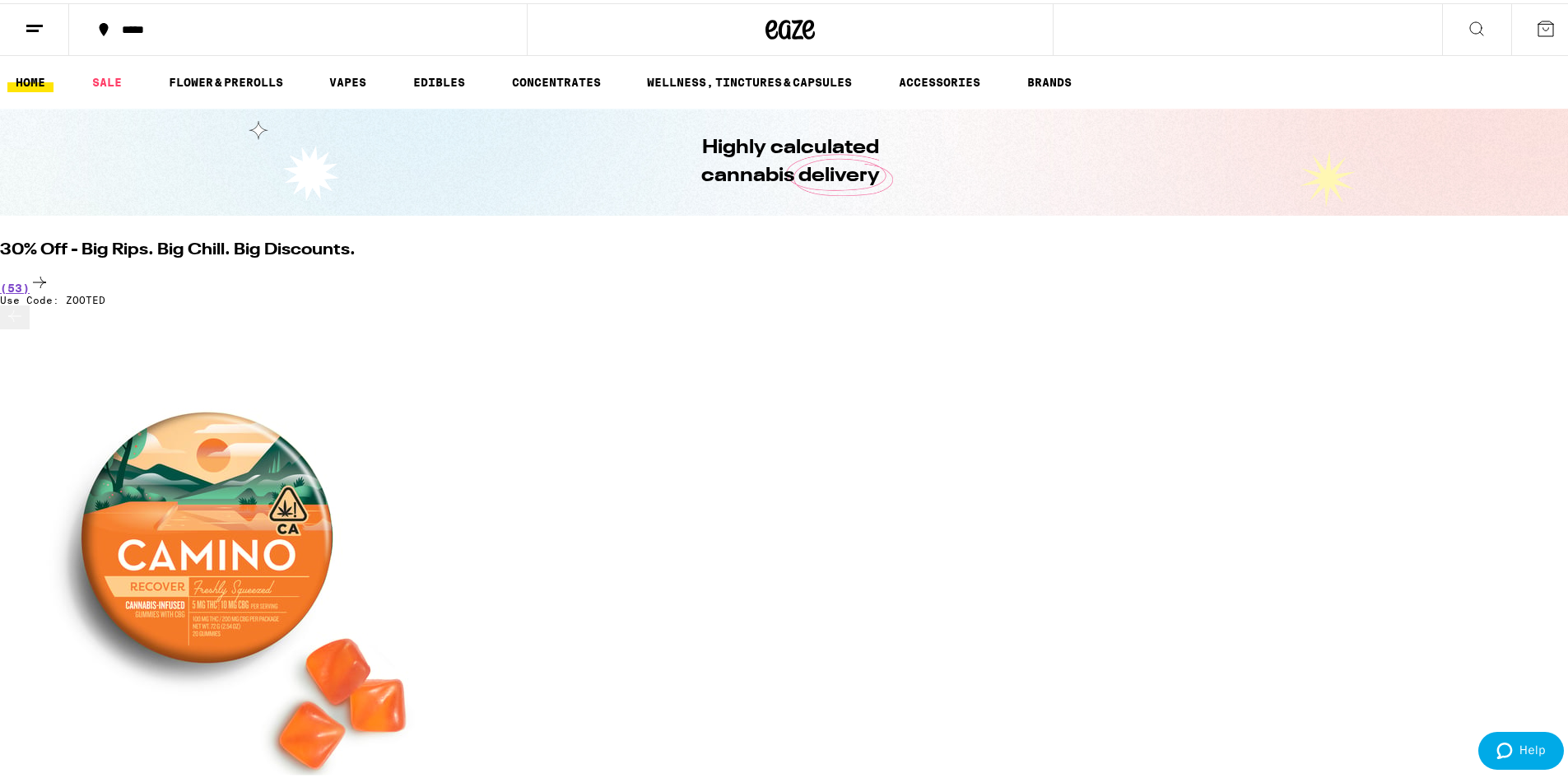 scroll, scrollTop: 0, scrollLeft: 0, axis: both 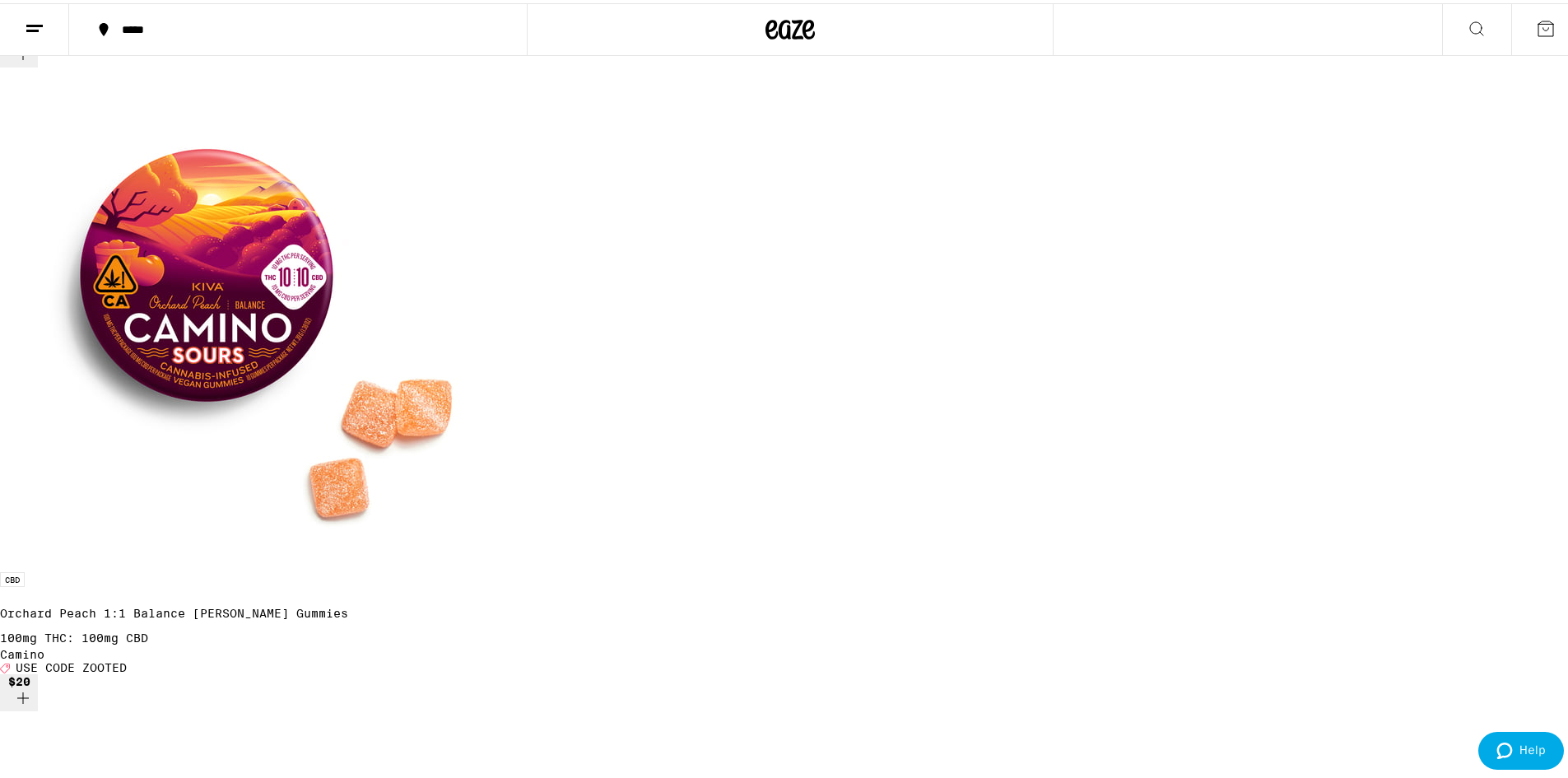 click 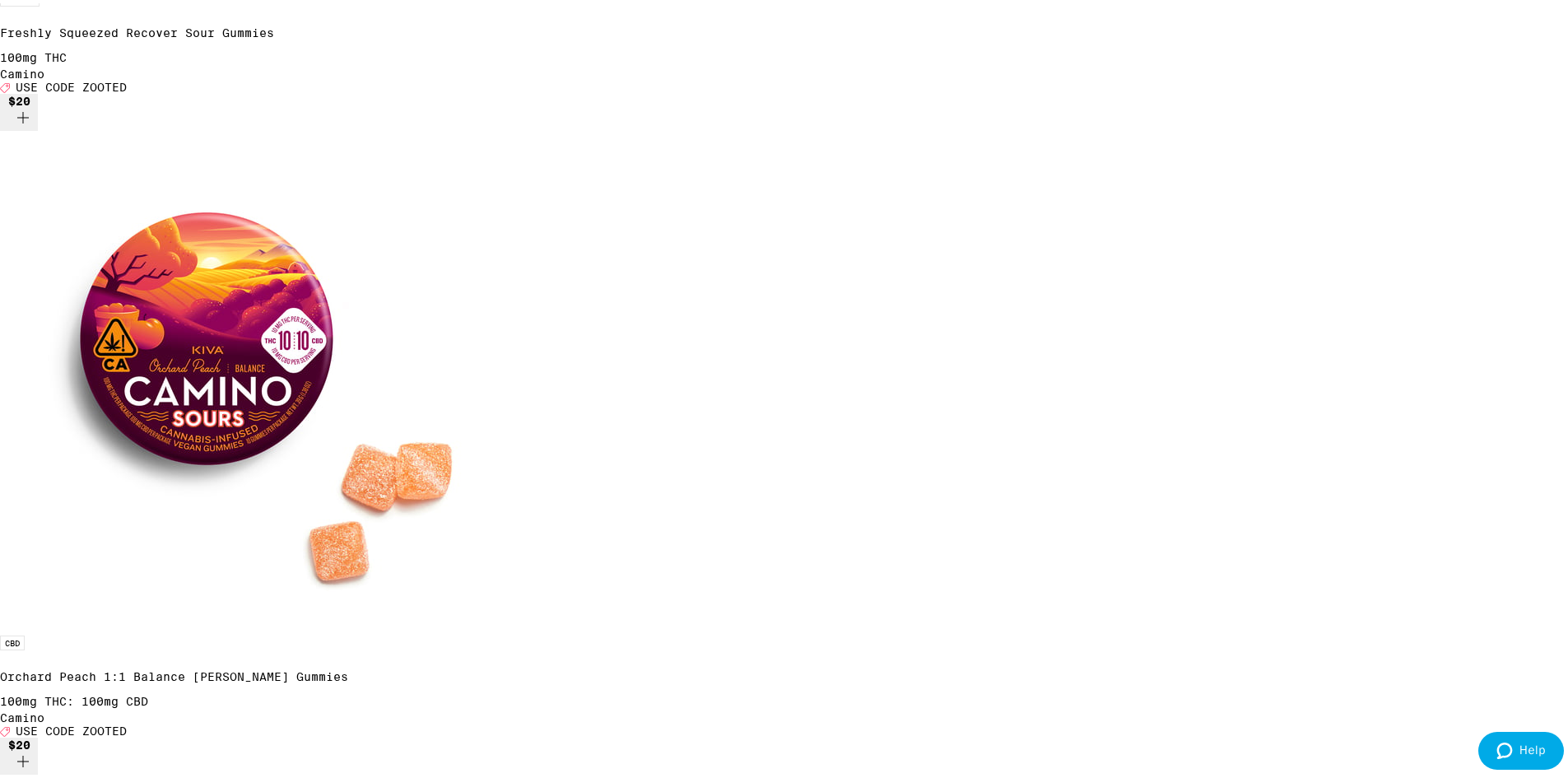 scroll, scrollTop: 958, scrollLeft: 0, axis: vertical 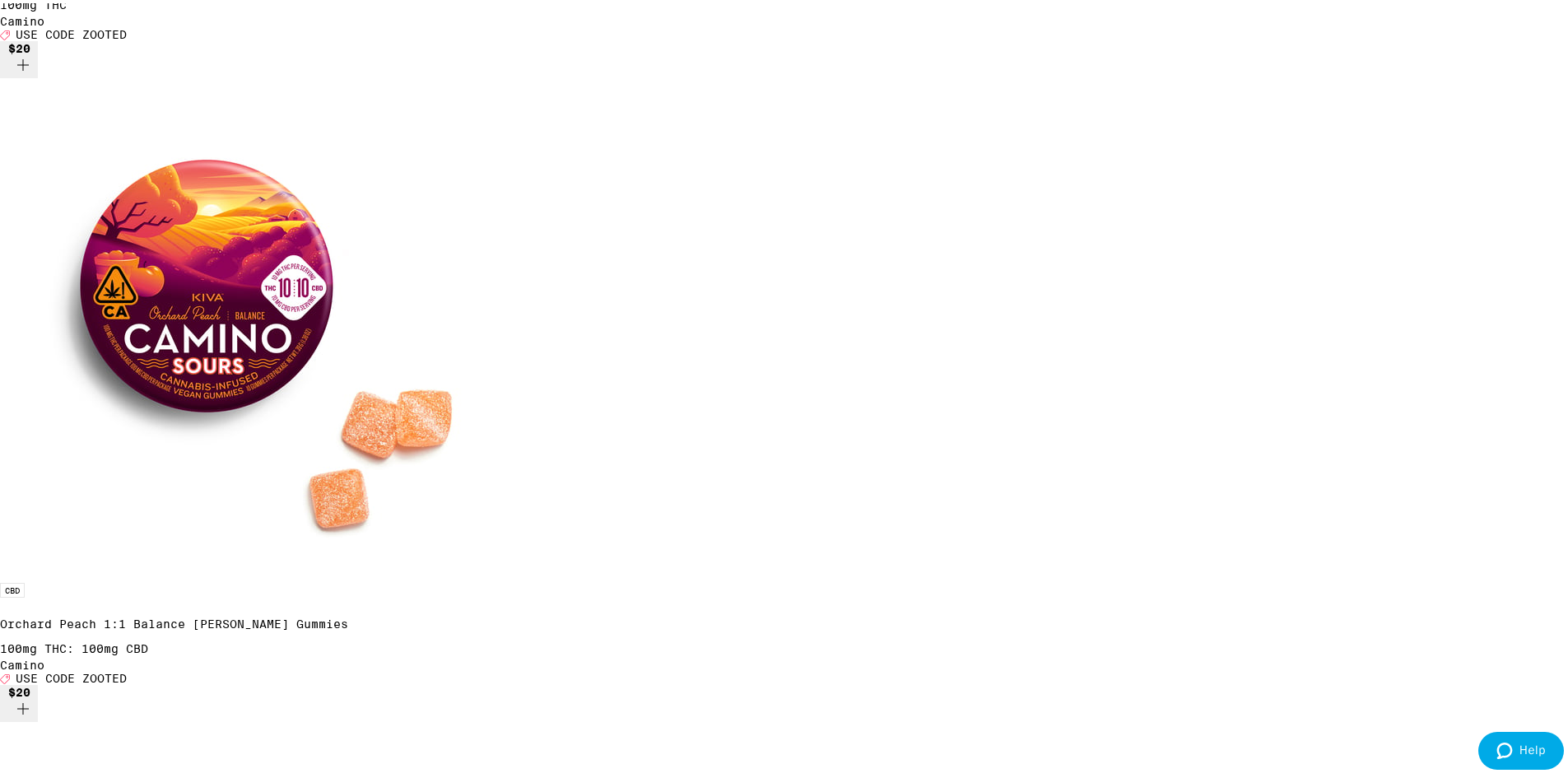 click 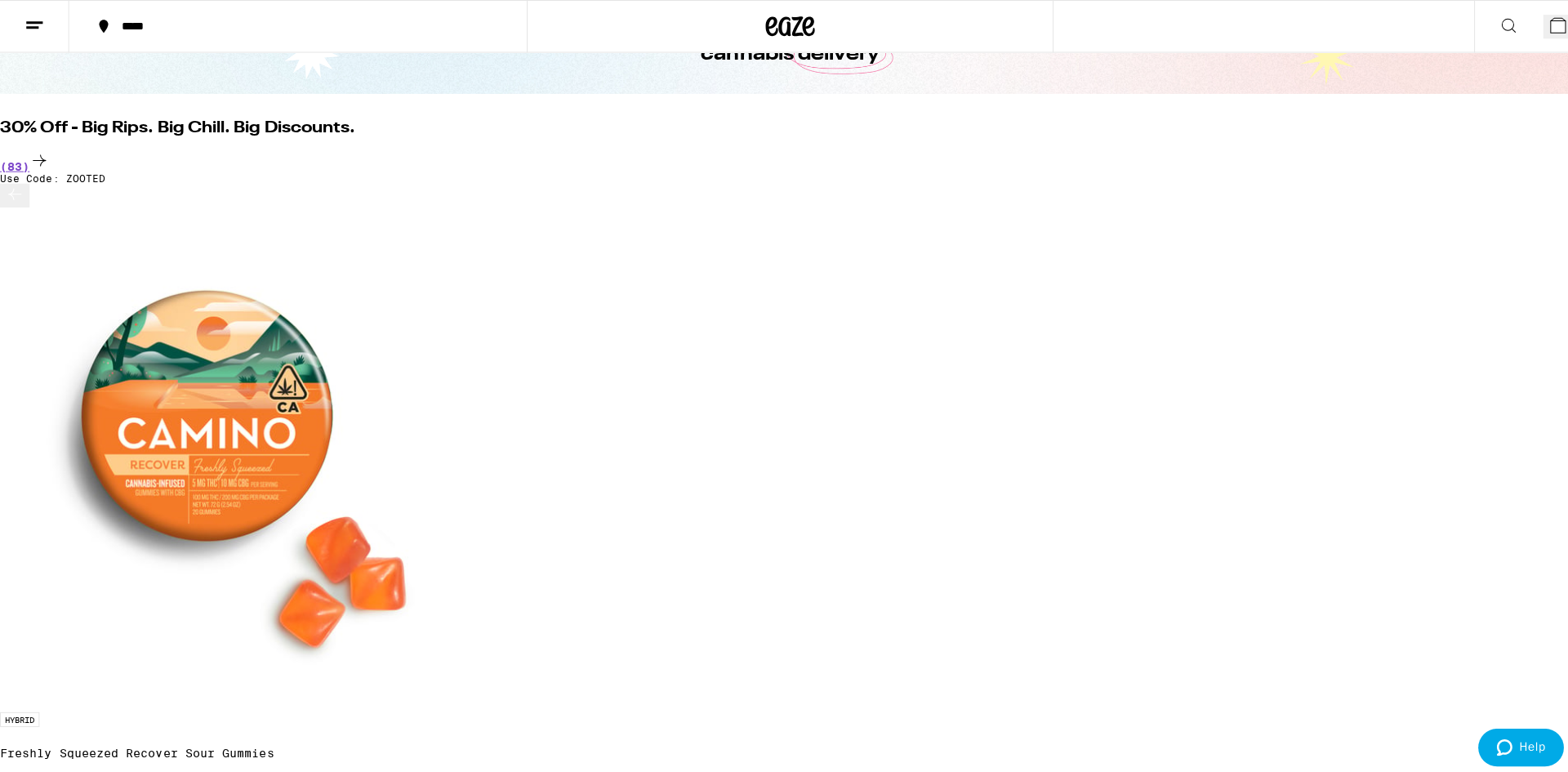 scroll, scrollTop: 163, scrollLeft: 0, axis: vertical 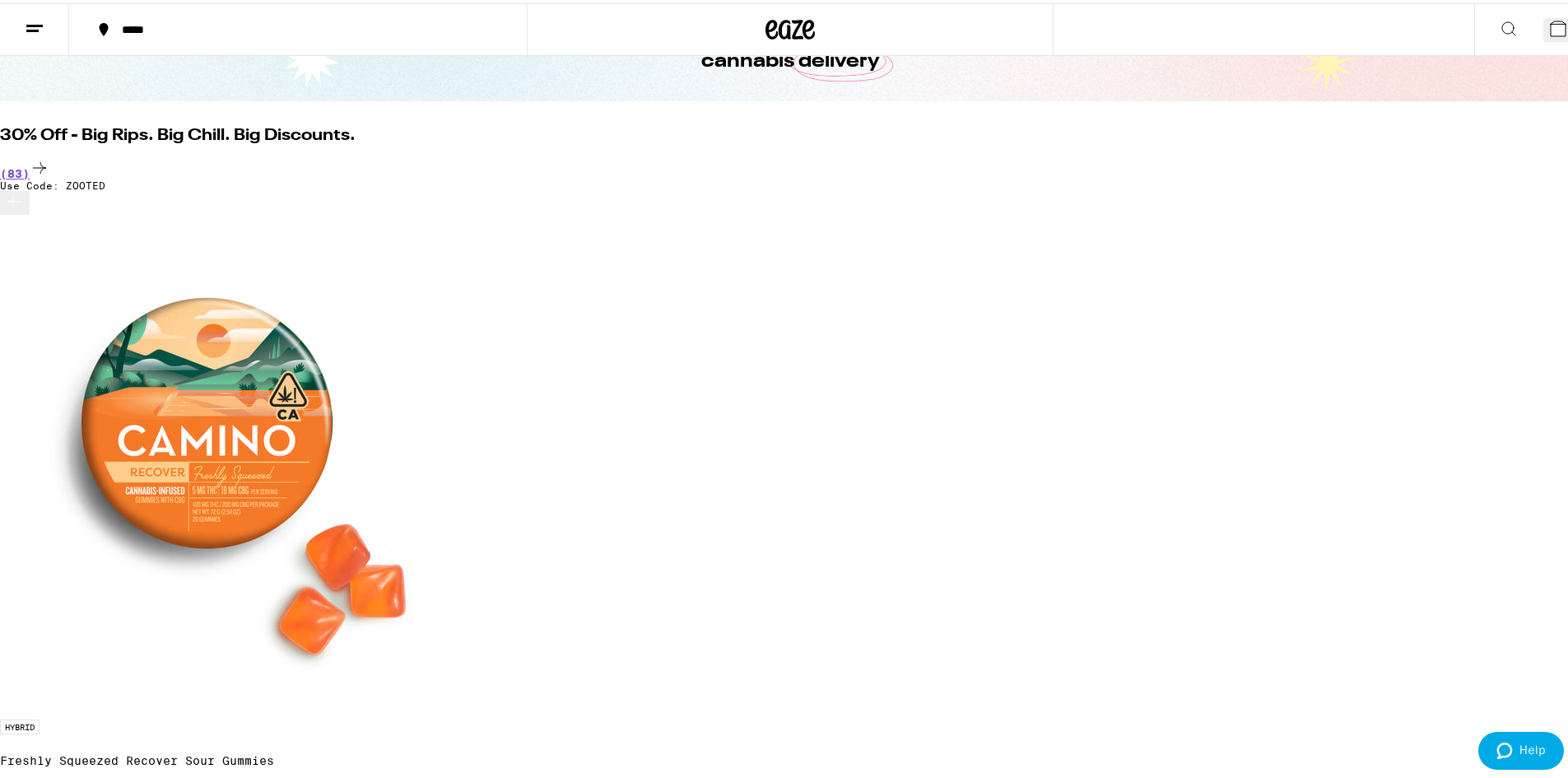 click 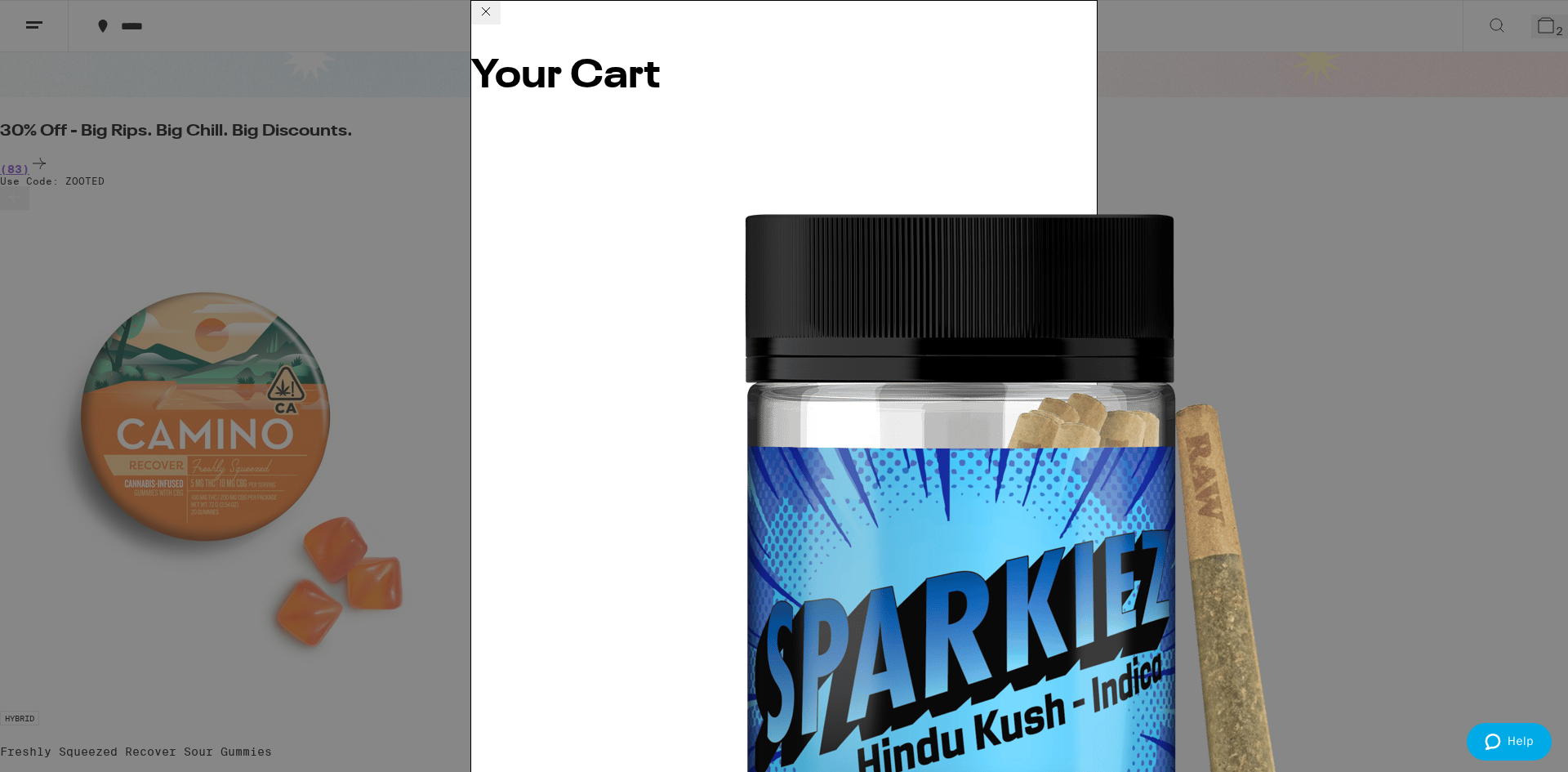 click on "Checkout" at bounding box center [596, 6886] 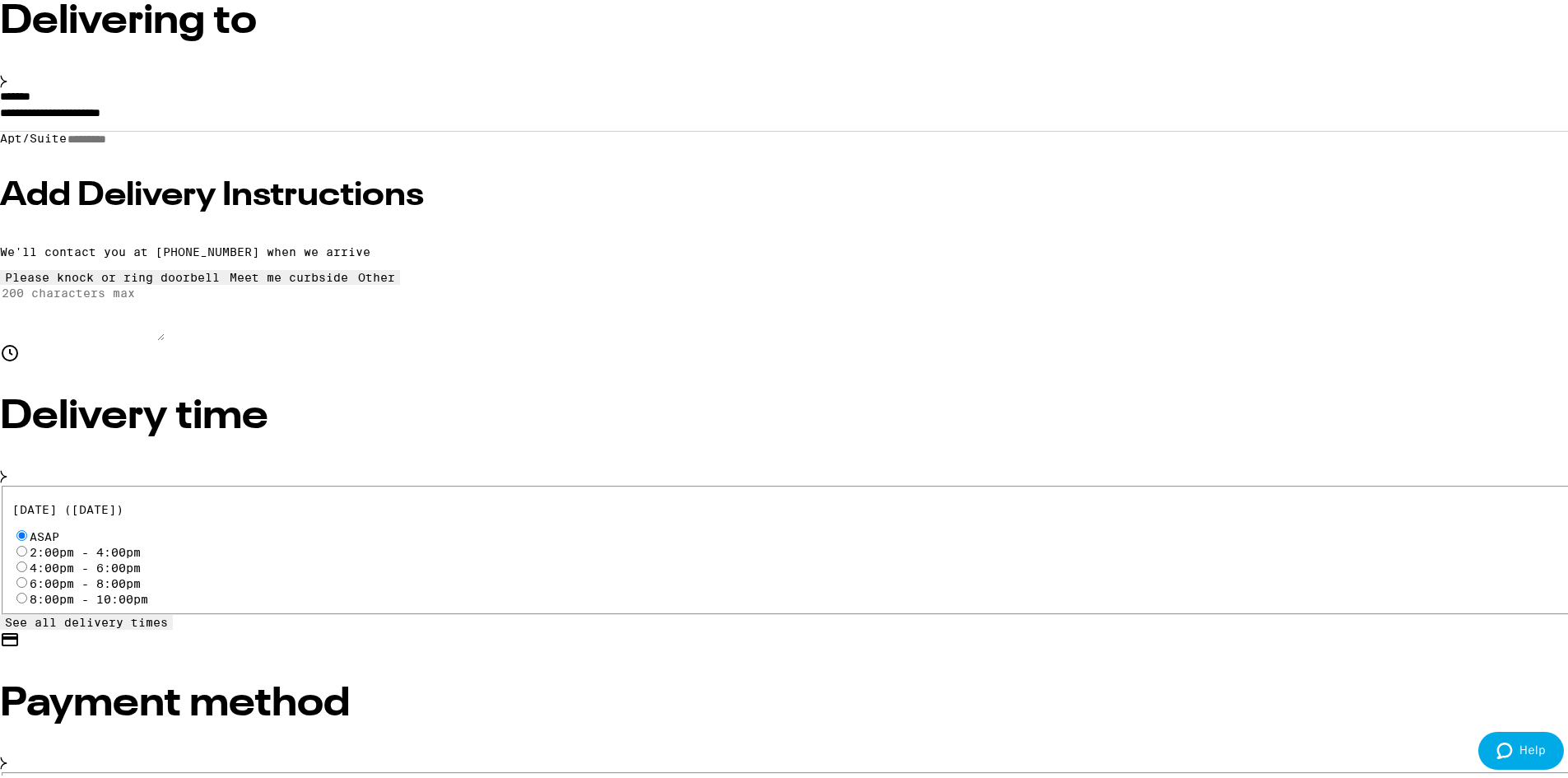 scroll, scrollTop: 247, scrollLeft: 0, axis: vertical 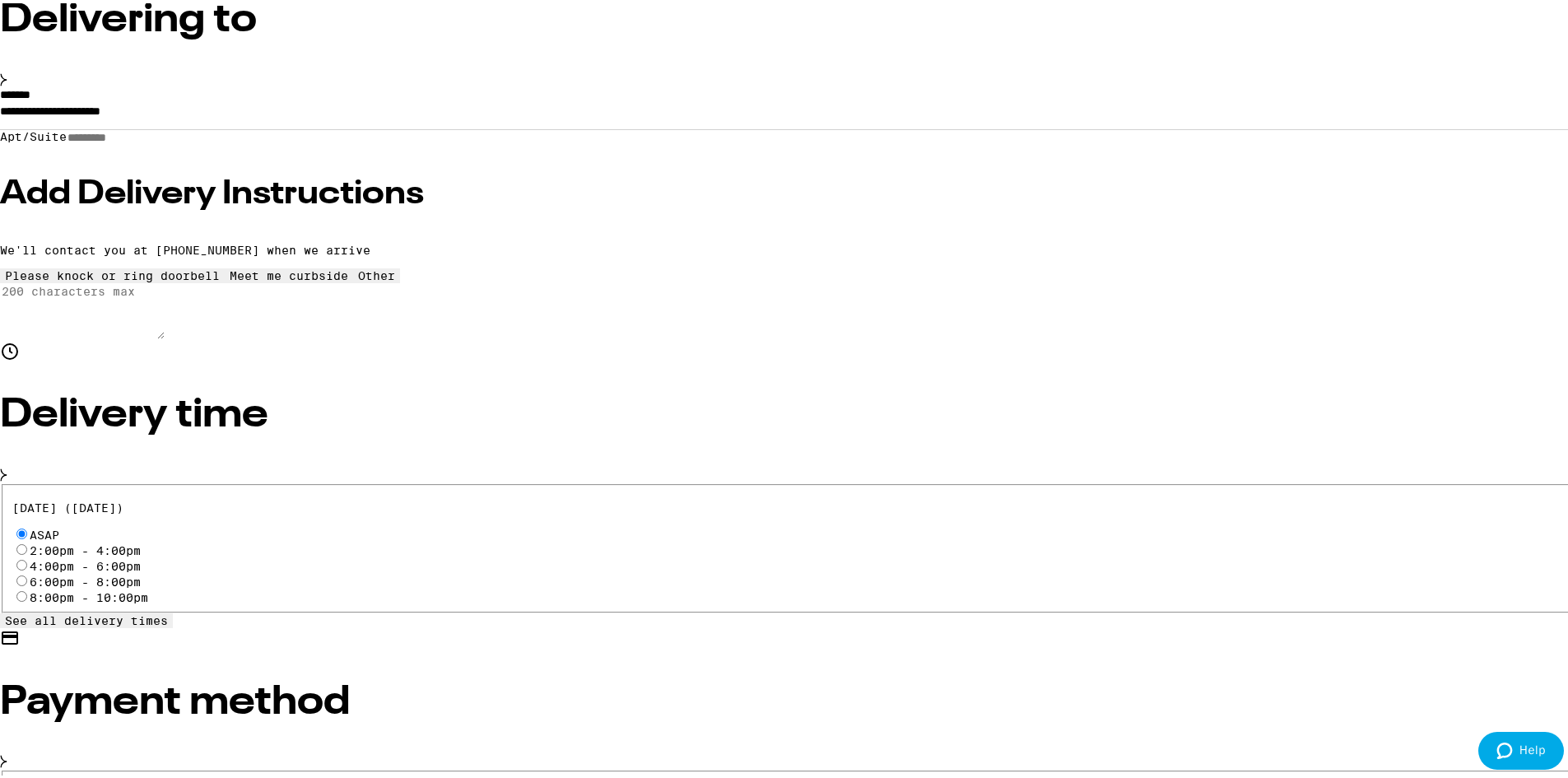 click on "Pay with Checking Account CHASE COLLEGE" at bounding box center [21, 802] 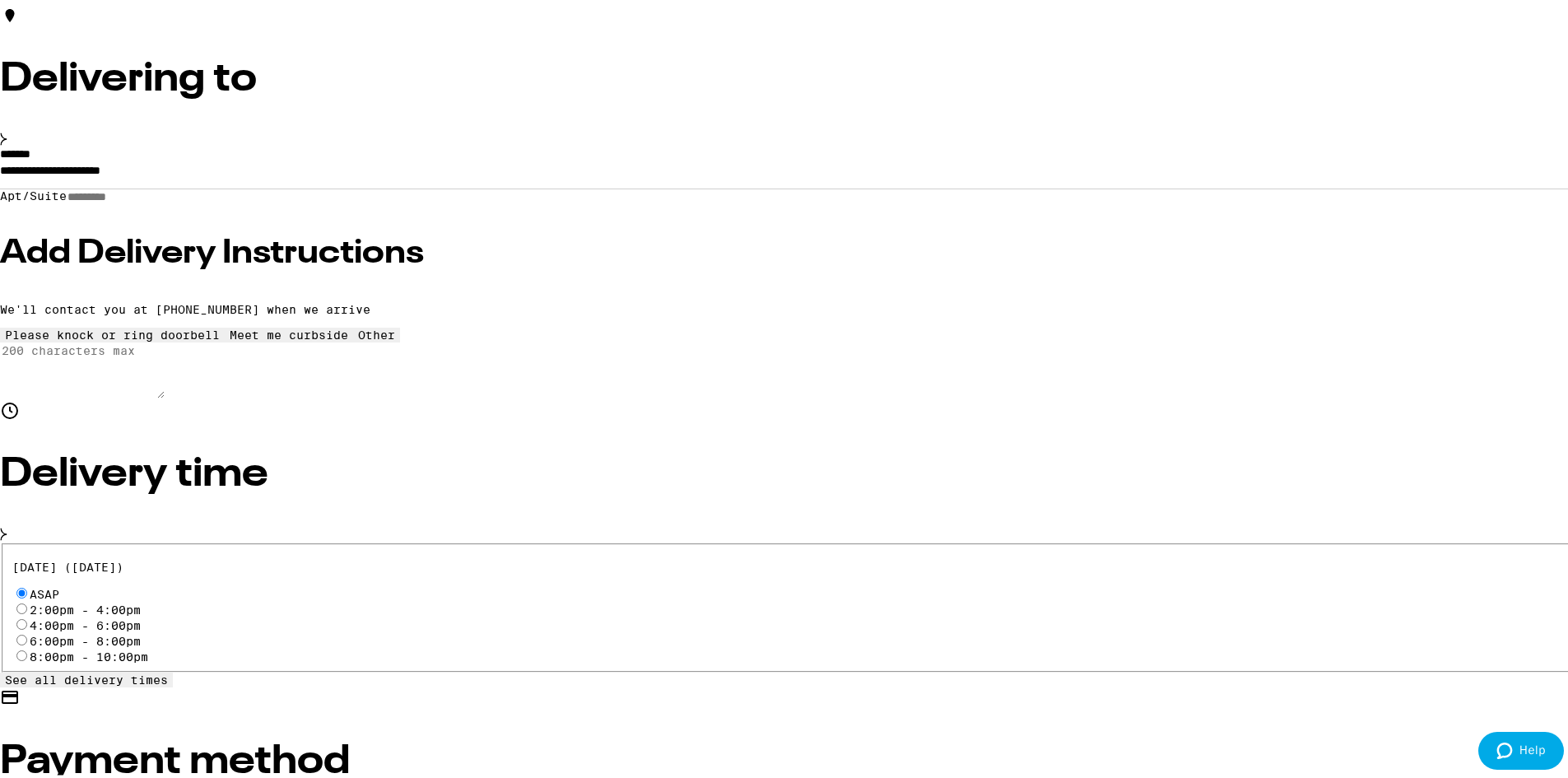 scroll, scrollTop: 165, scrollLeft: 0, axis: vertical 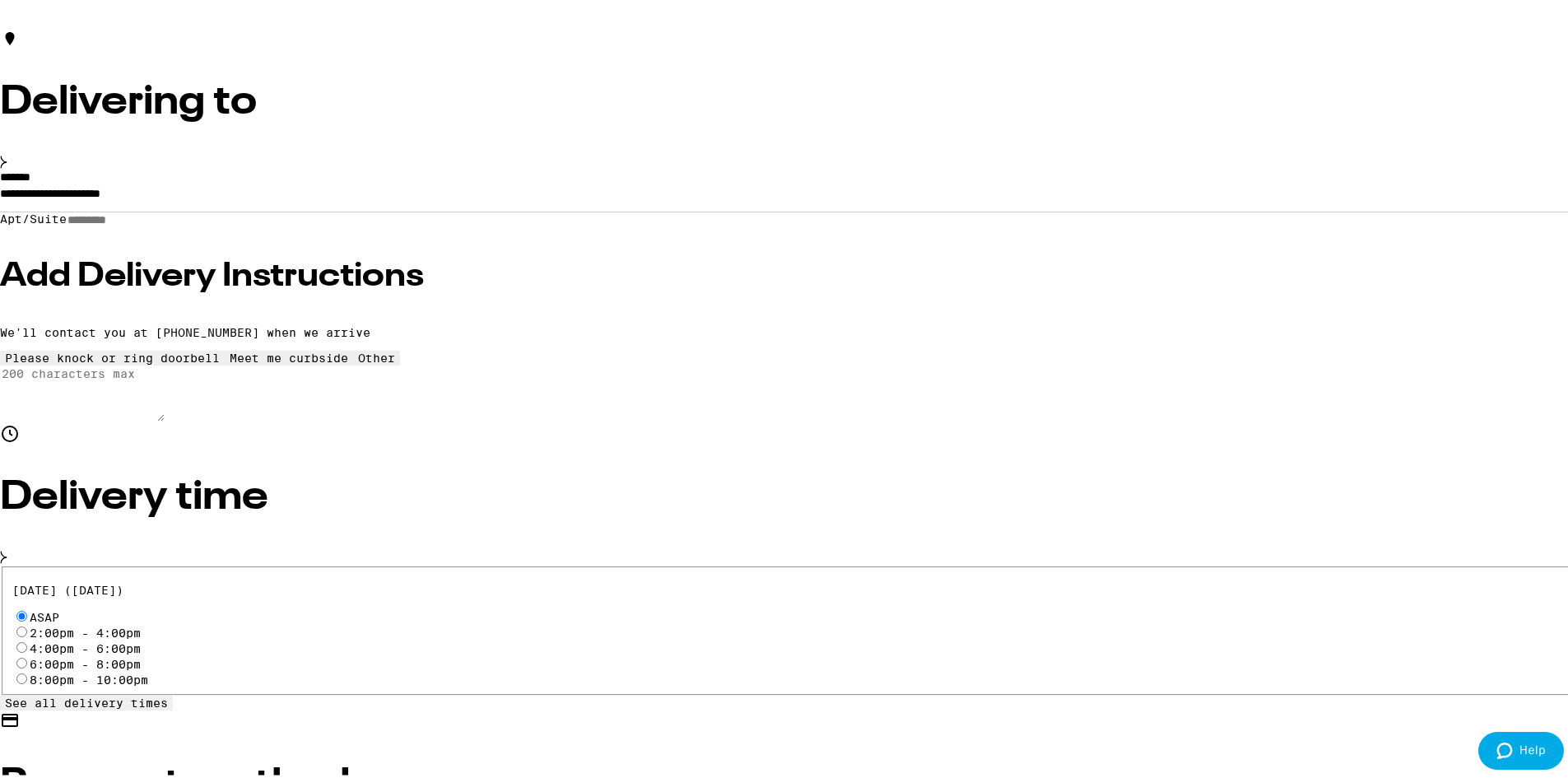 click on "**********" at bounding box center (790, 194) 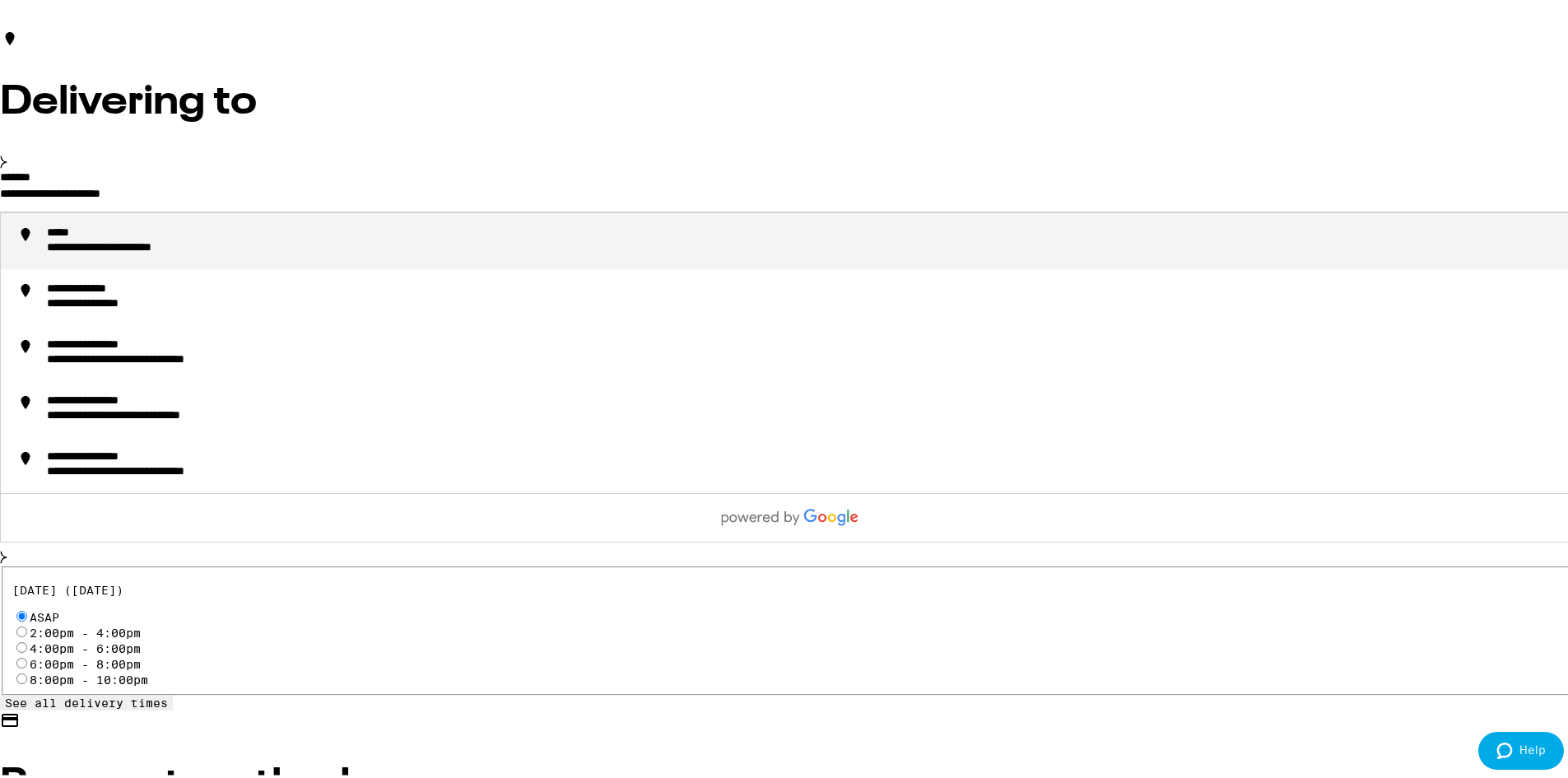 click on "**********" at bounding box center (790, 194) 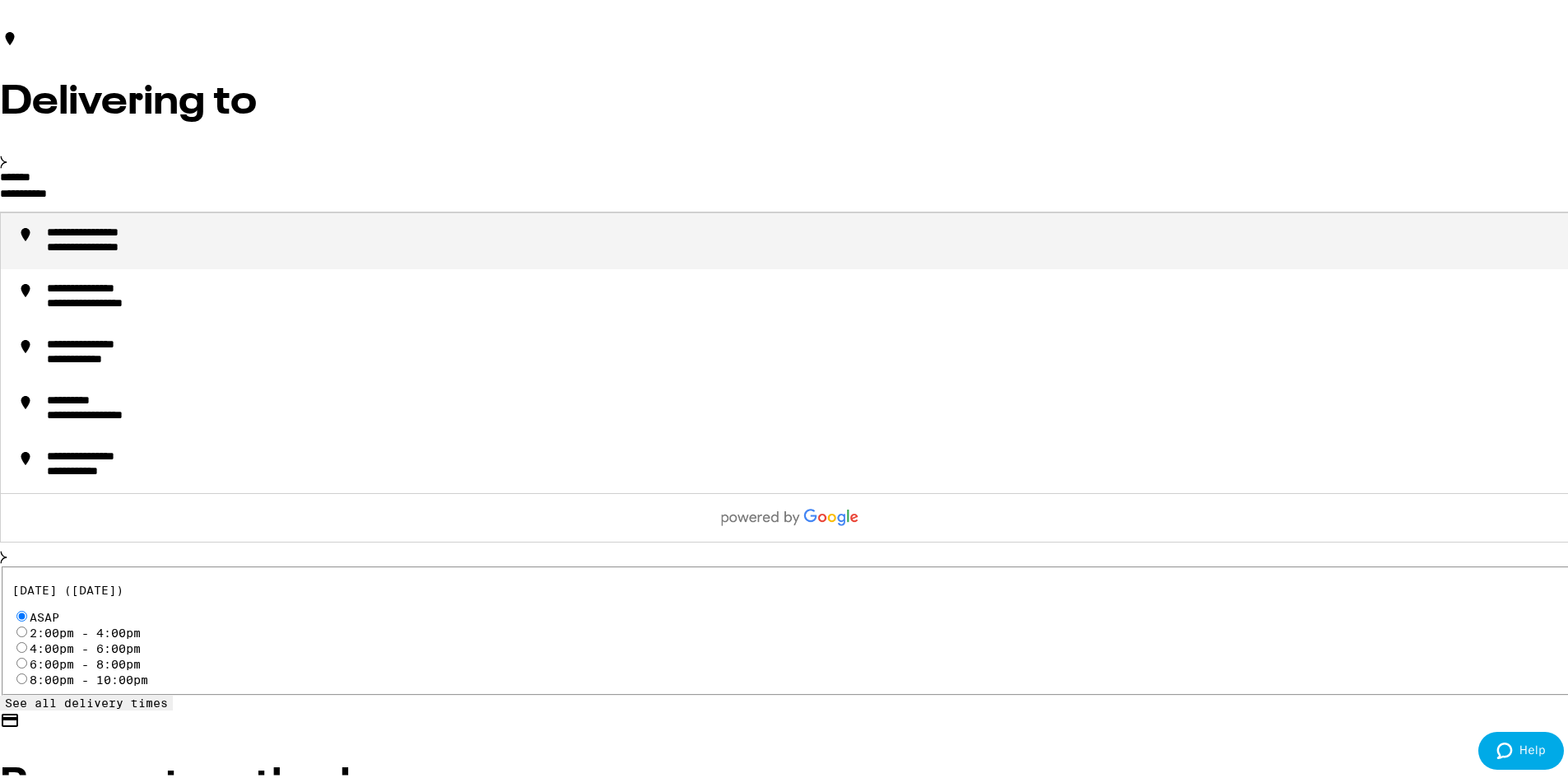 click on "**********" at bounding box center (110, 245) 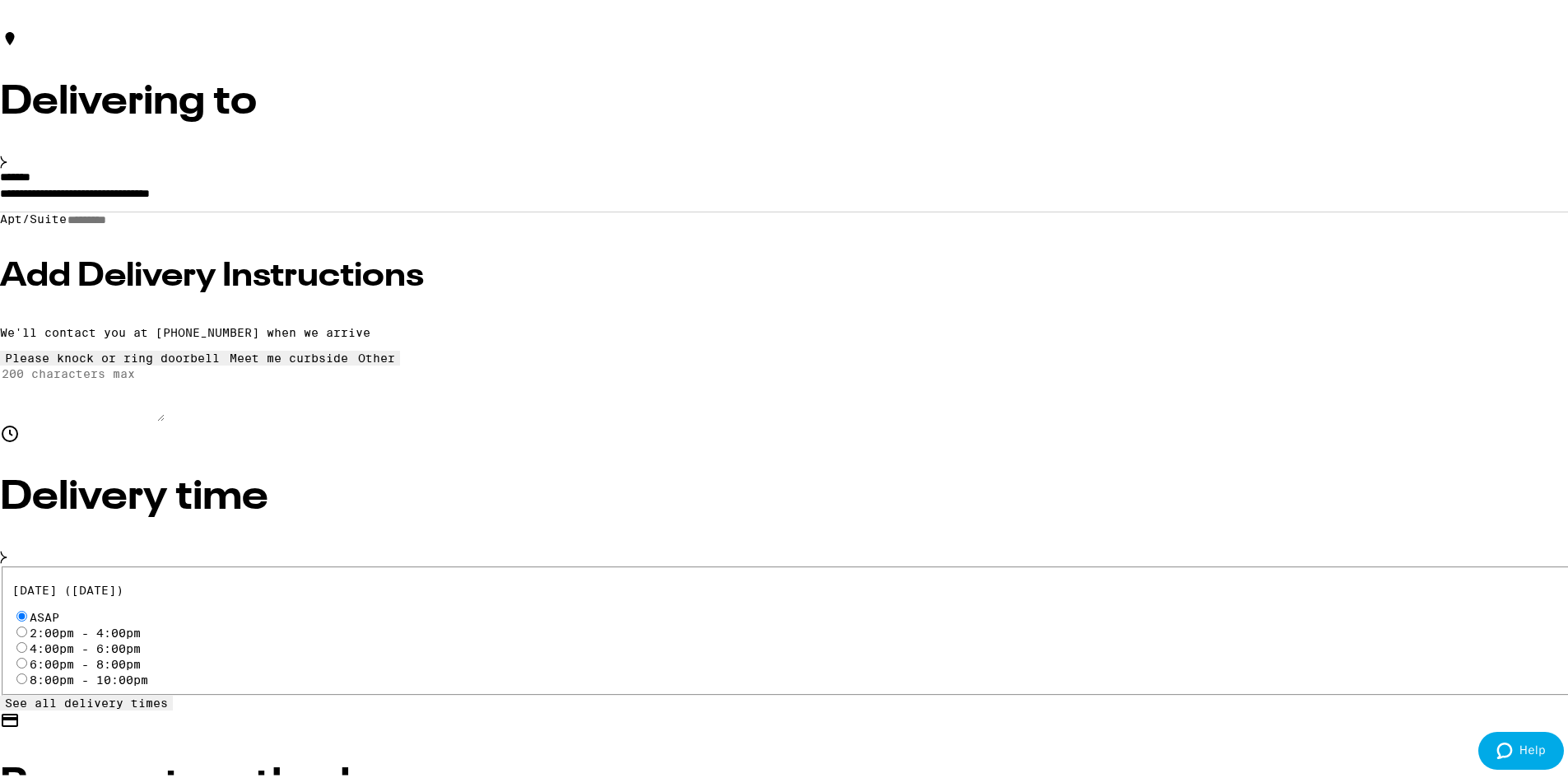 type on "**********" 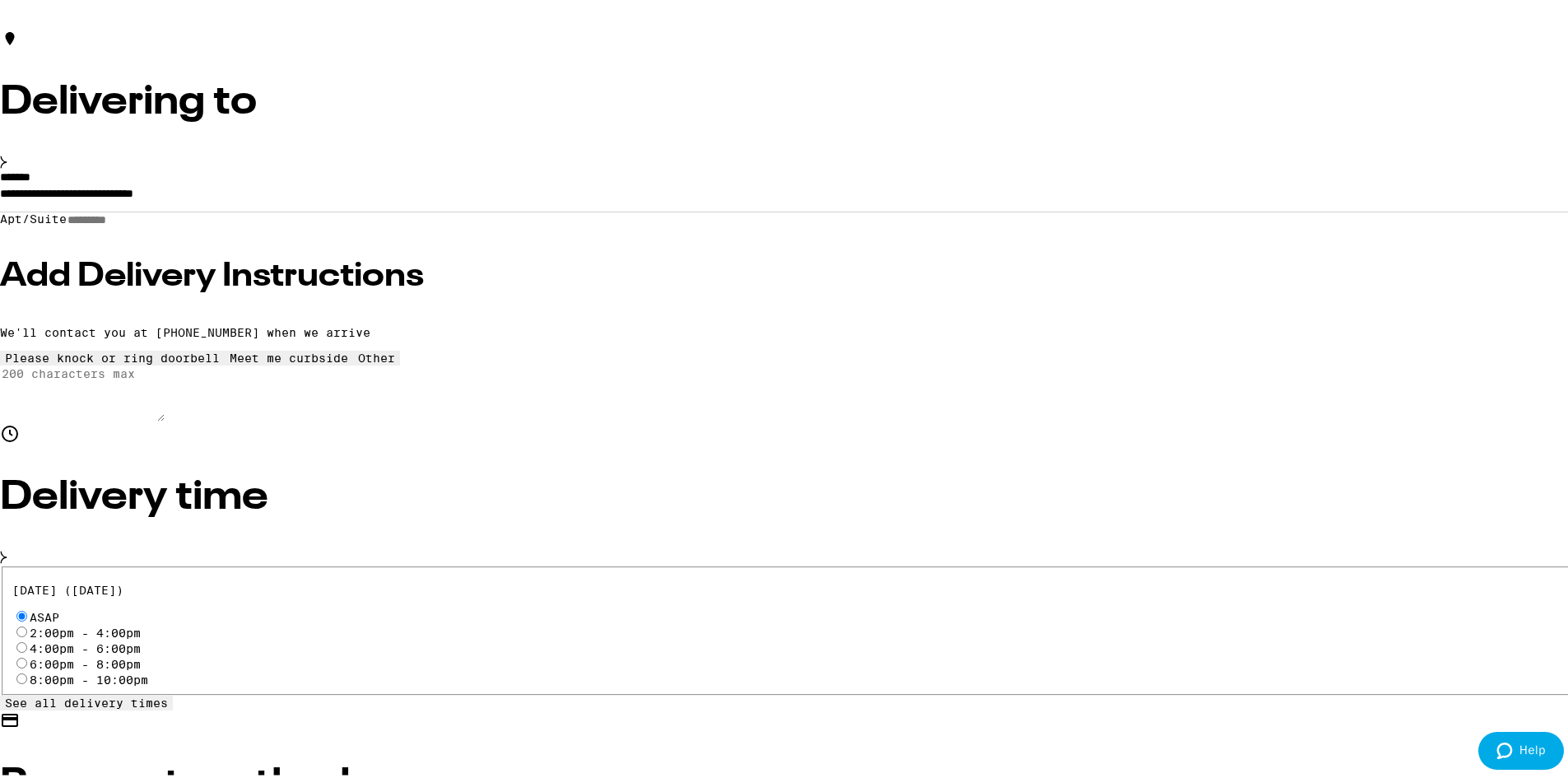scroll, scrollTop: 112, scrollLeft: 0, axis: vertical 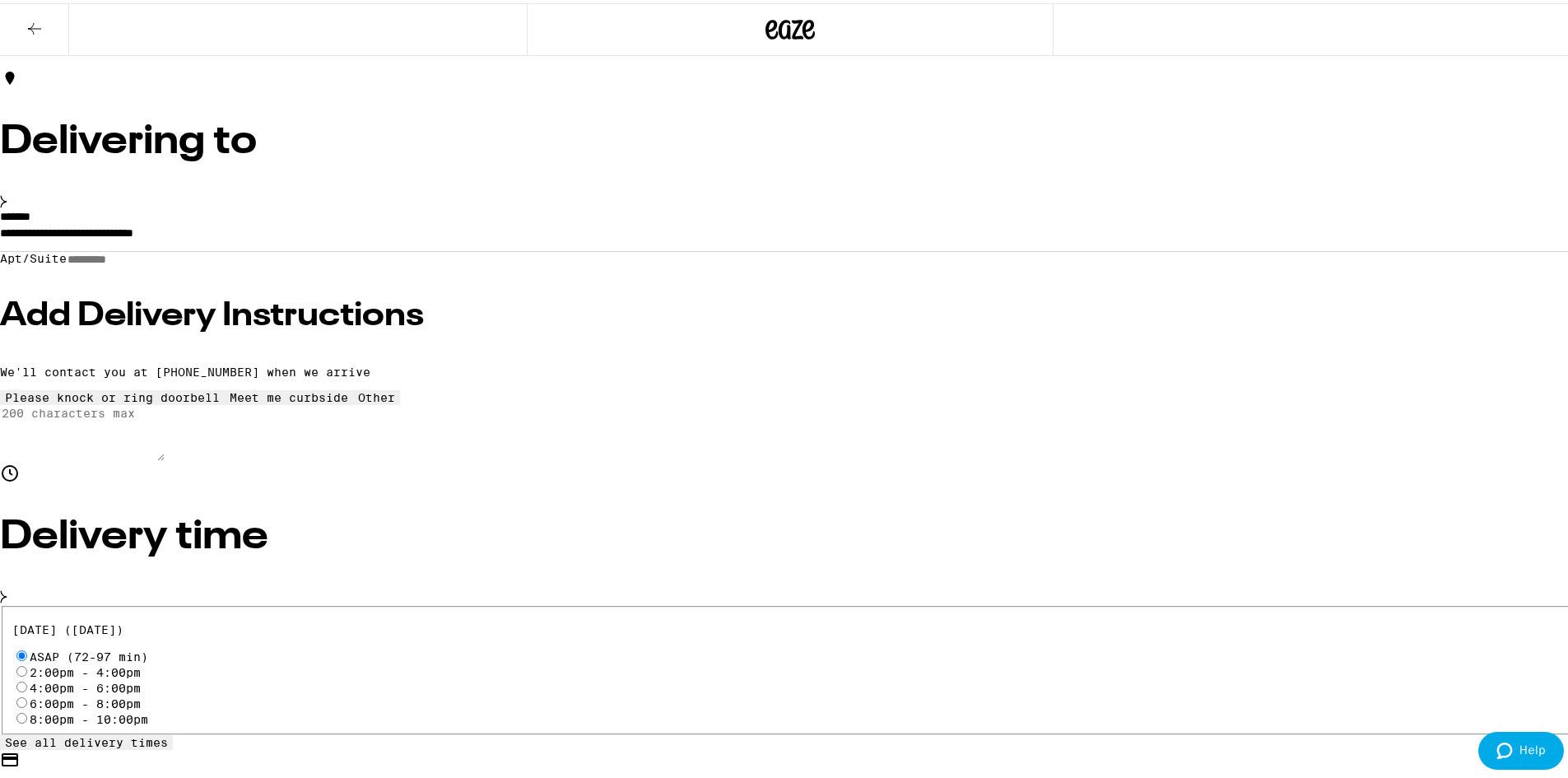click on "$ 8" at bounding box center (790, 3569) 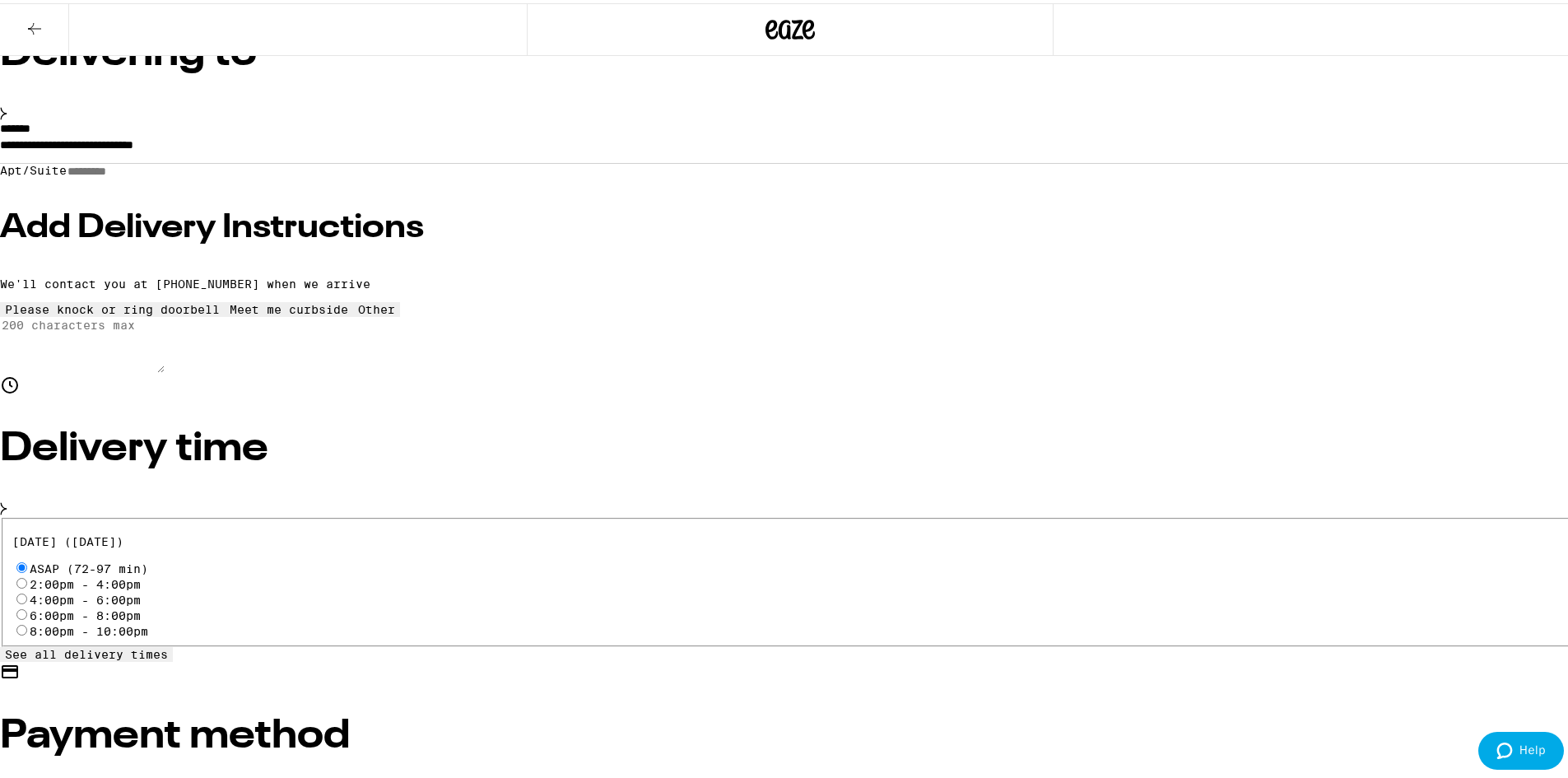 scroll, scrollTop: 194, scrollLeft: 0, axis: vertical 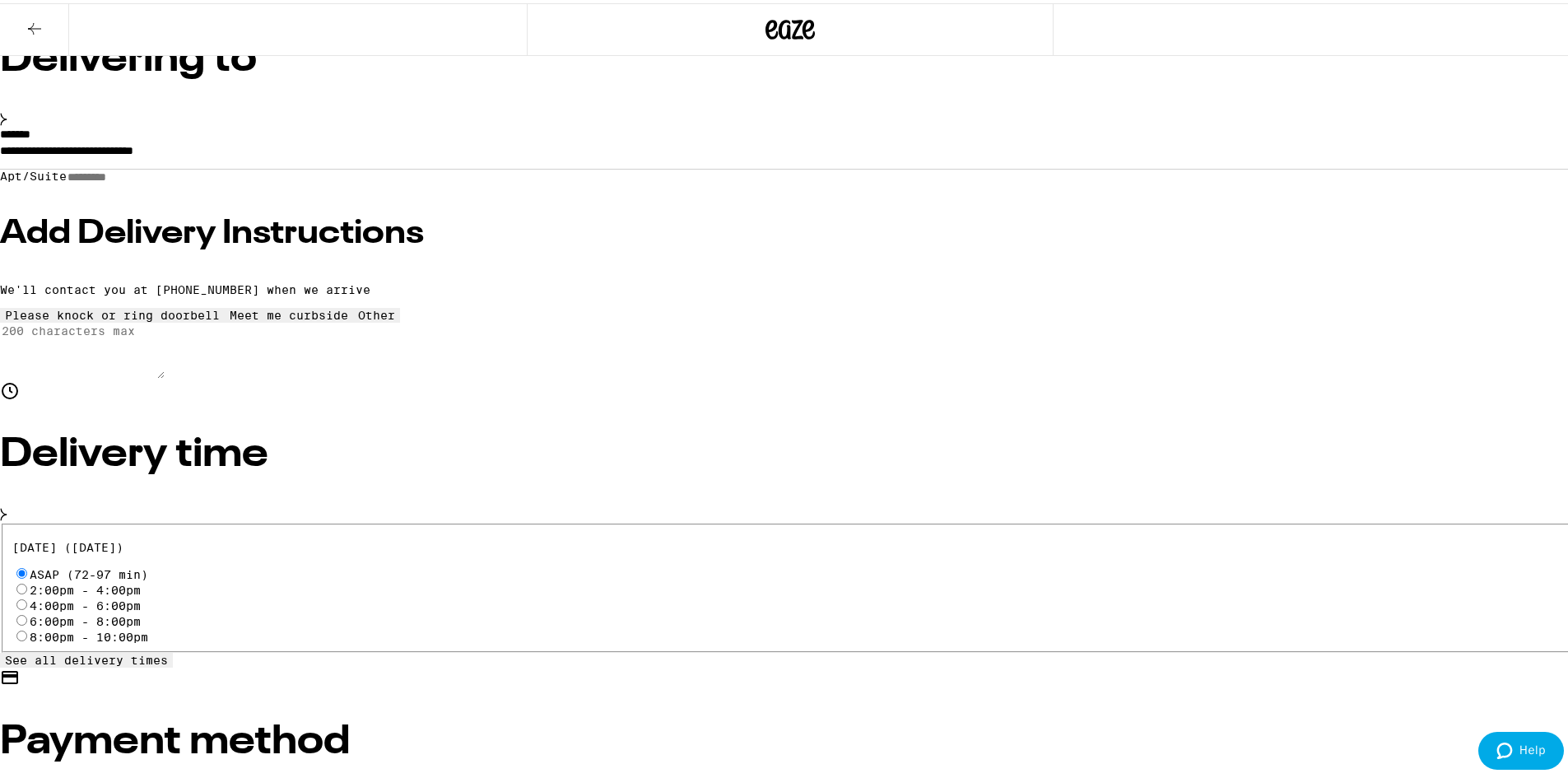 click on "Place Order" at bounding box center [45, 3629] 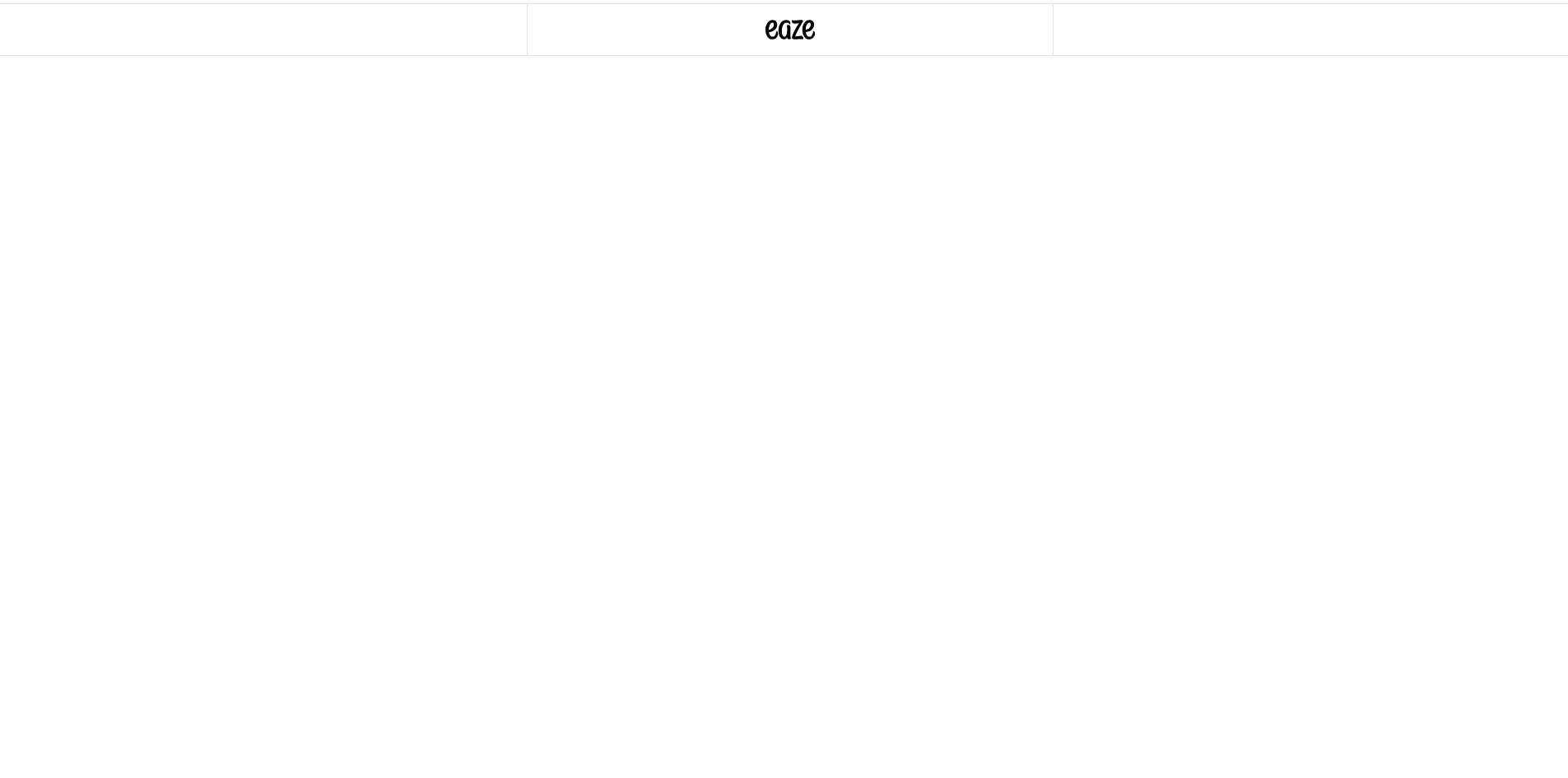scroll, scrollTop: 0, scrollLeft: 0, axis: both 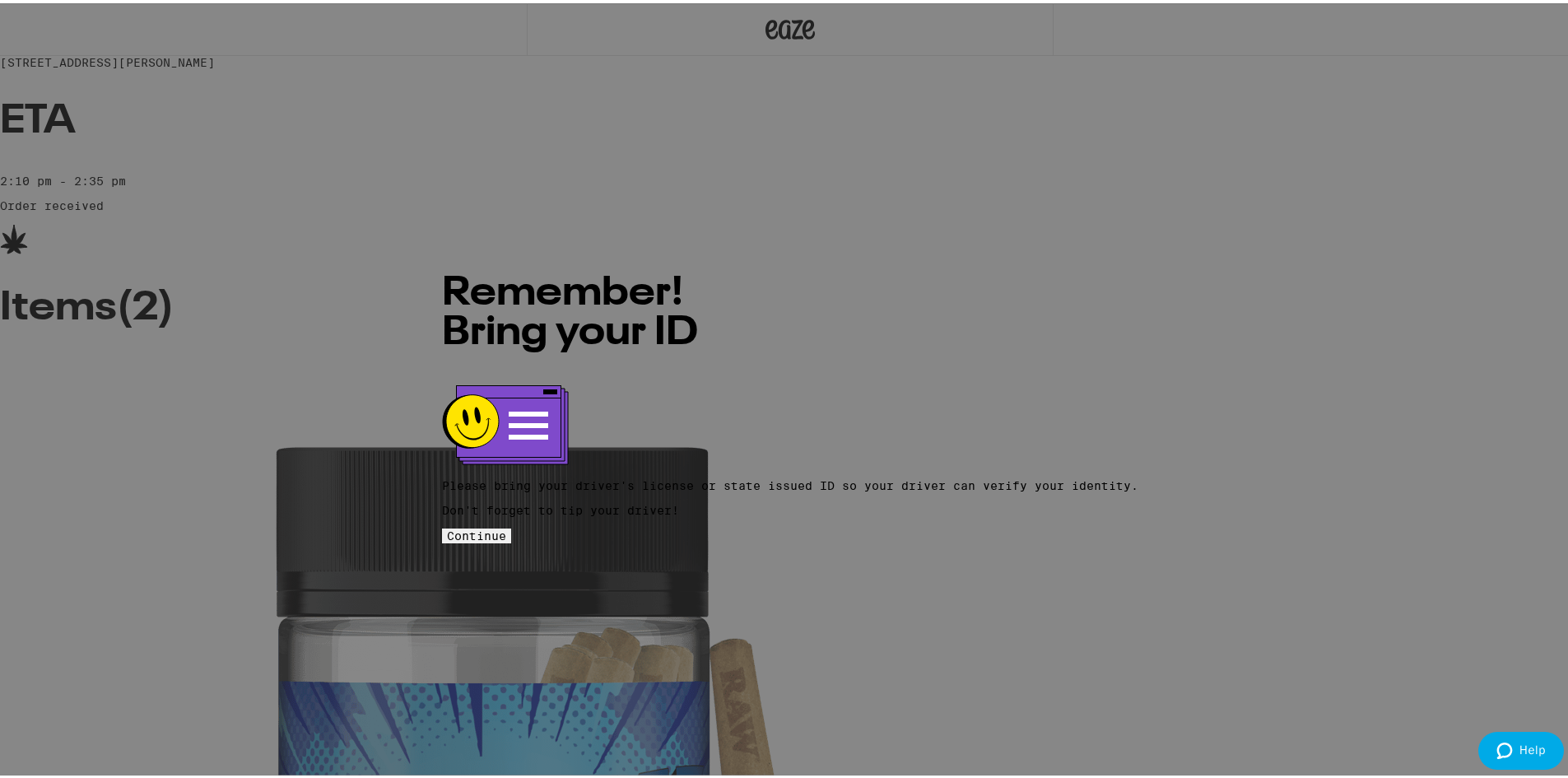 click on "Continue" at bounding box center (477, 533) 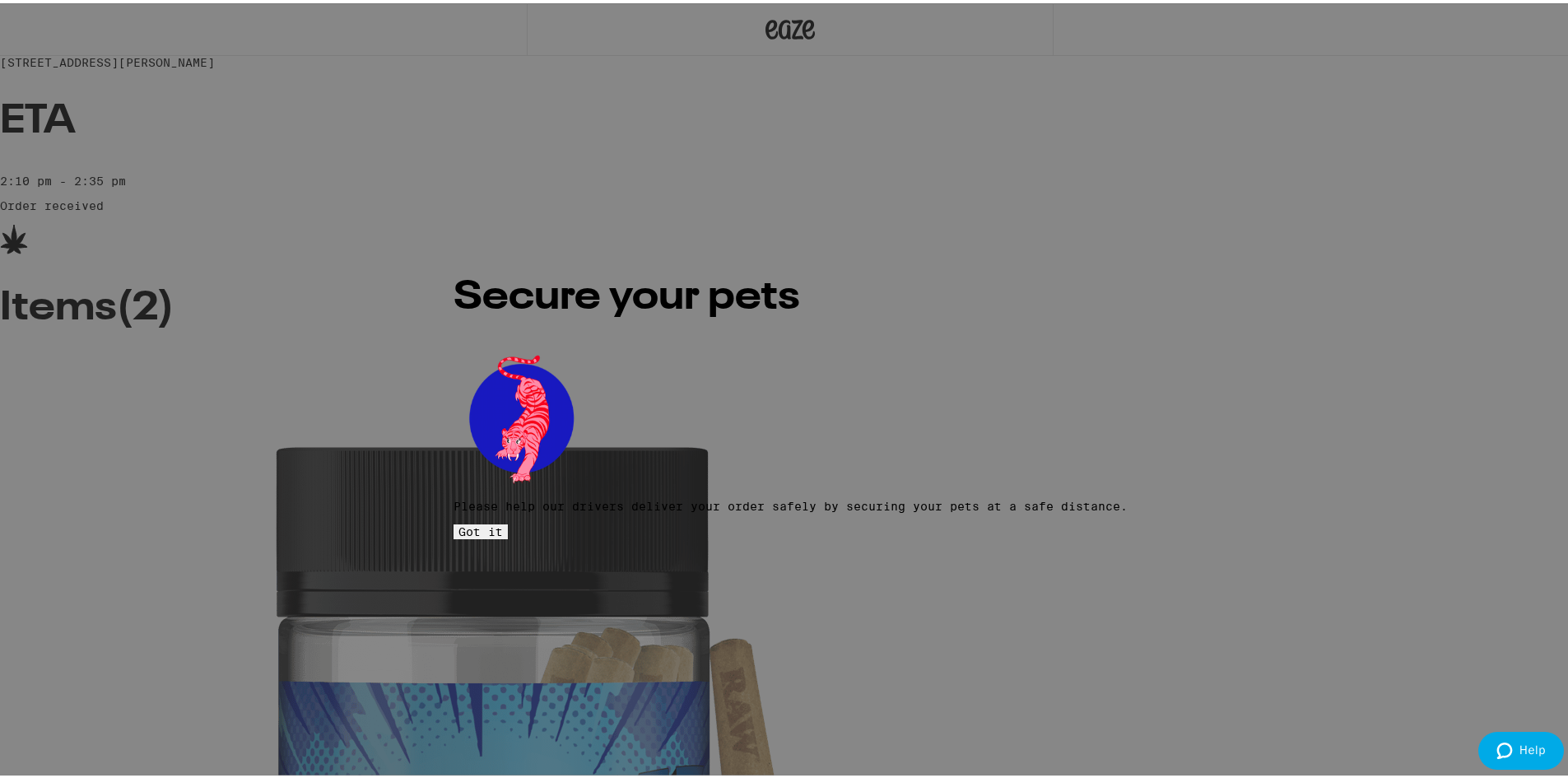 click on "Got it" at bounding box center [481, 529] 